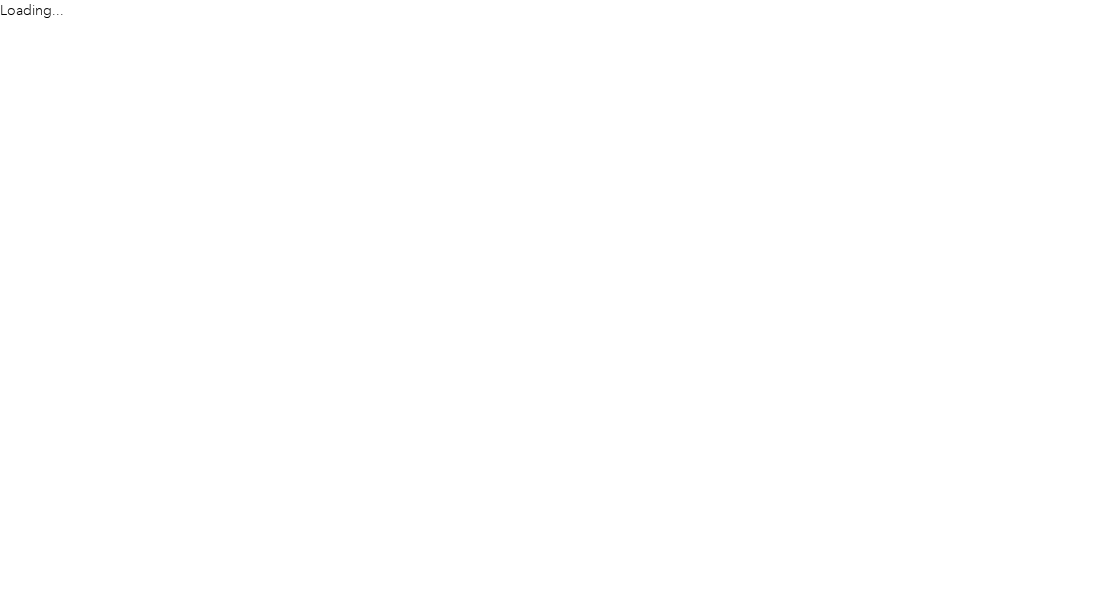 scroll, scrollTop: 0, scrollLeft: 0, axis: both 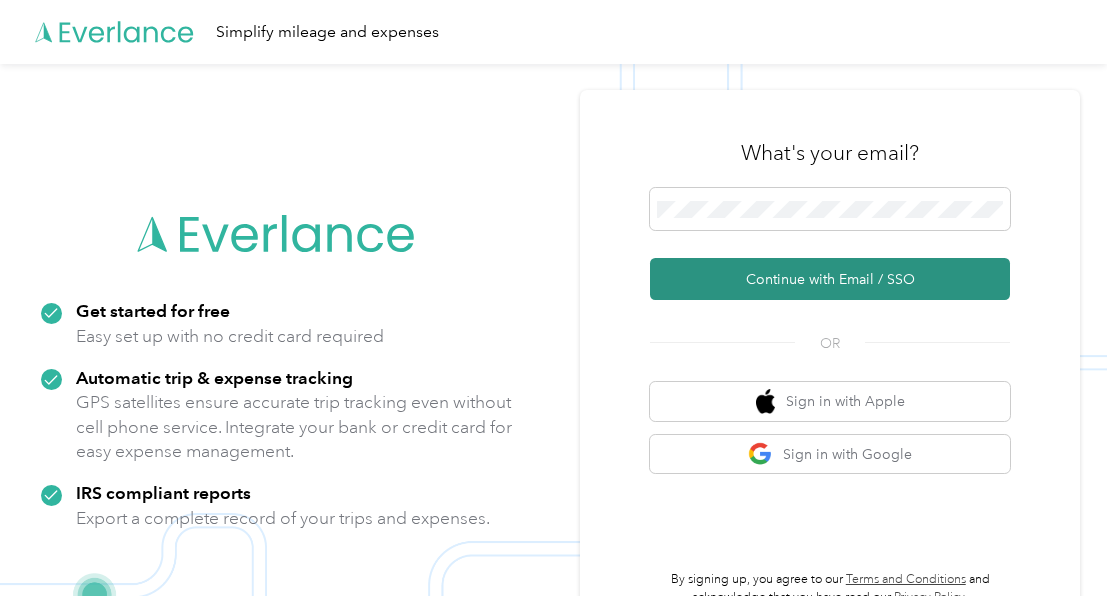 click on "Continue with Email / SSO" at bounding box center (830, 279) 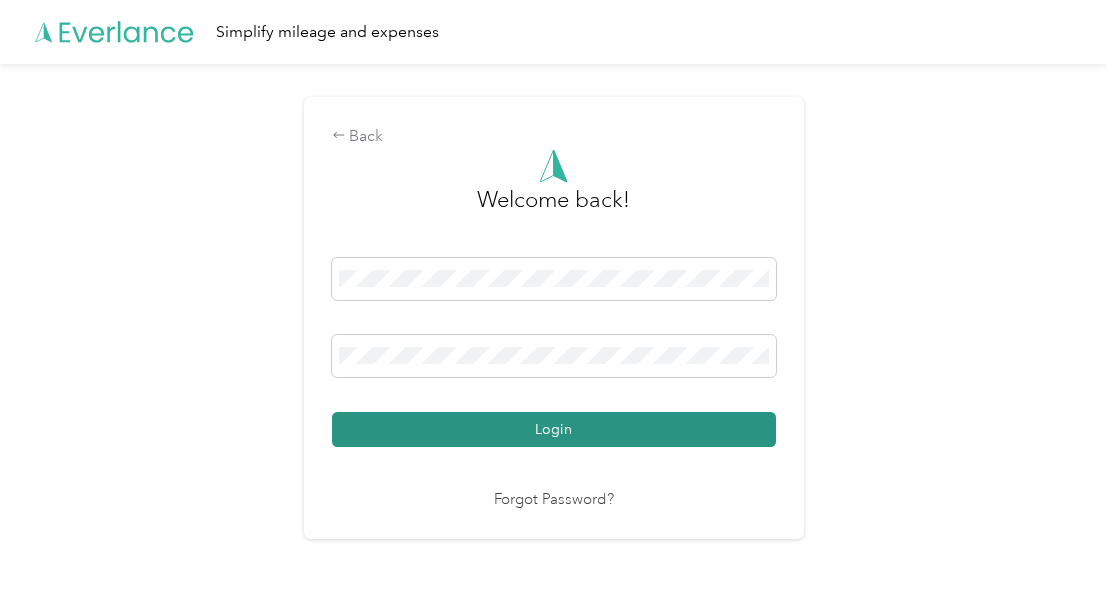 click on "Login" at bounding box center [554, 429] 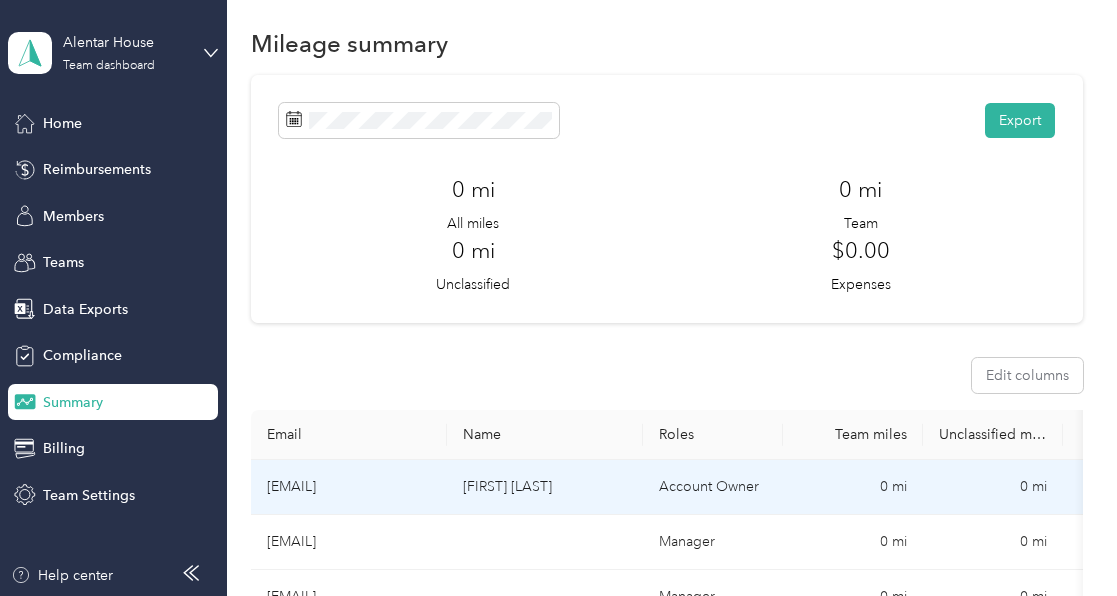 scroll, scrollTop: 0, scrollLeft: 0, axis: both 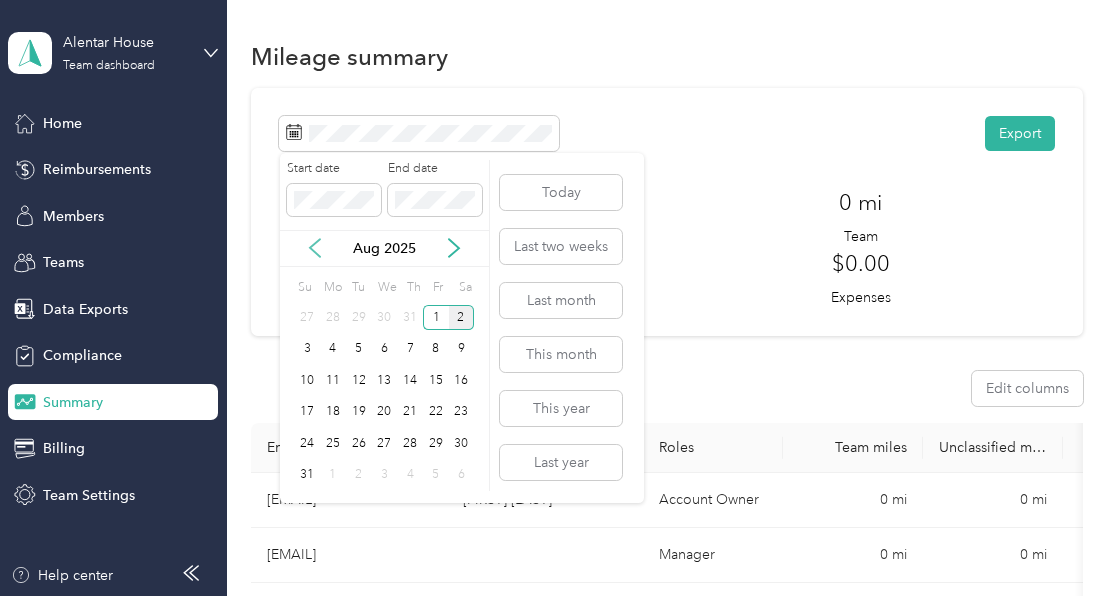 click 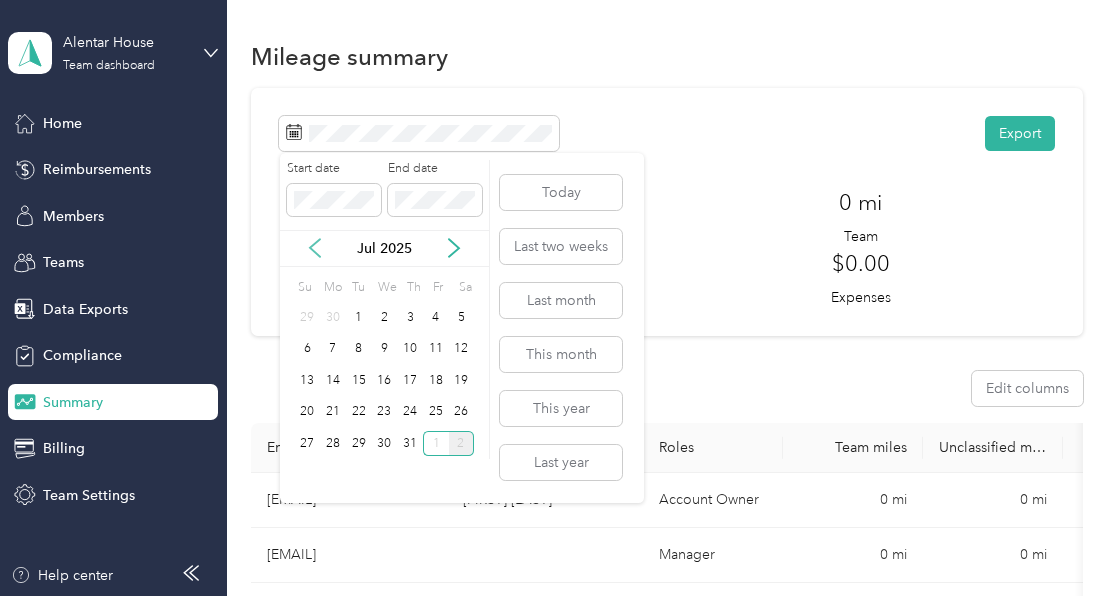 click 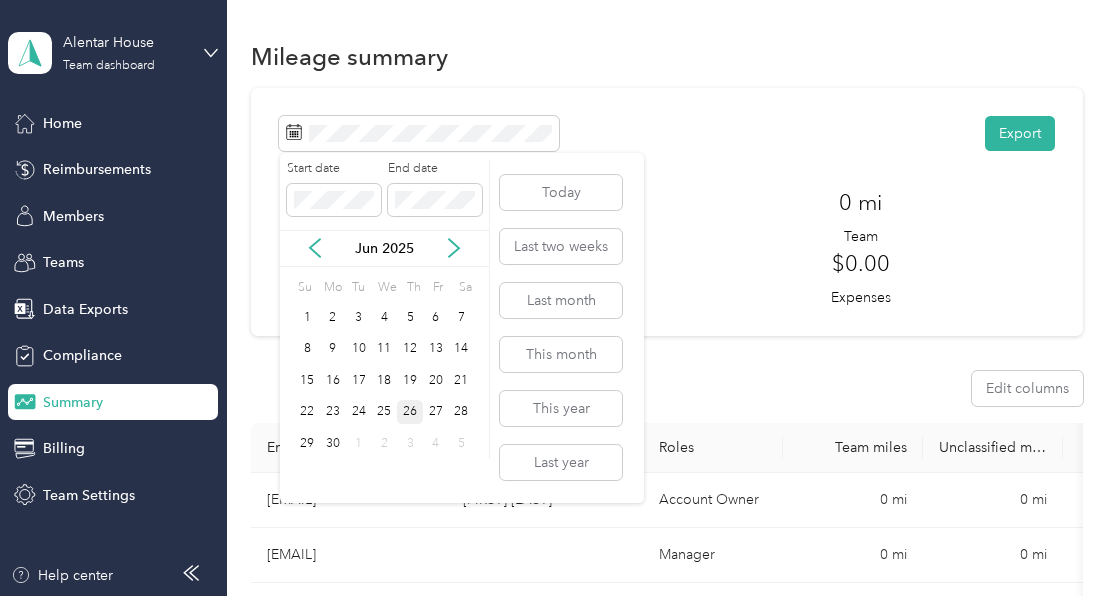 click on "26" at bounding box center [410, 412] 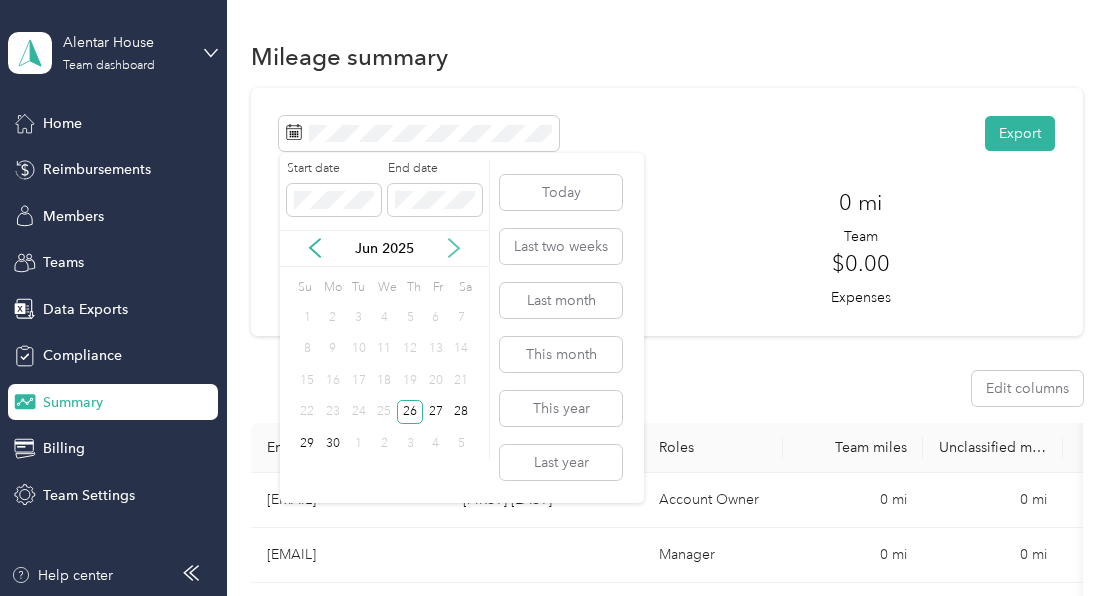 click 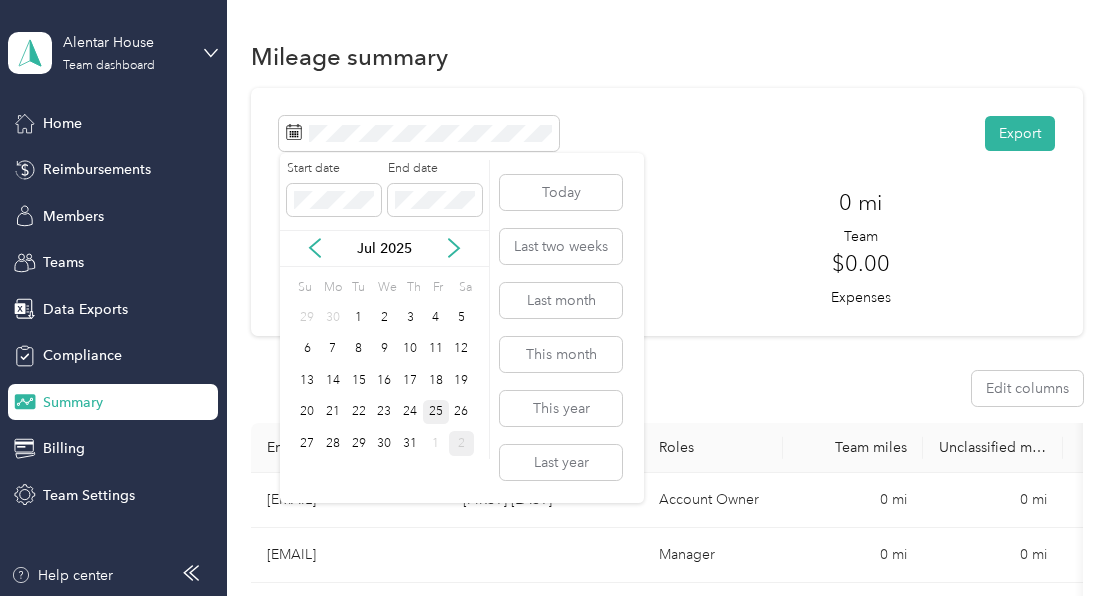 click on "25" at bounding box center (436, 412) 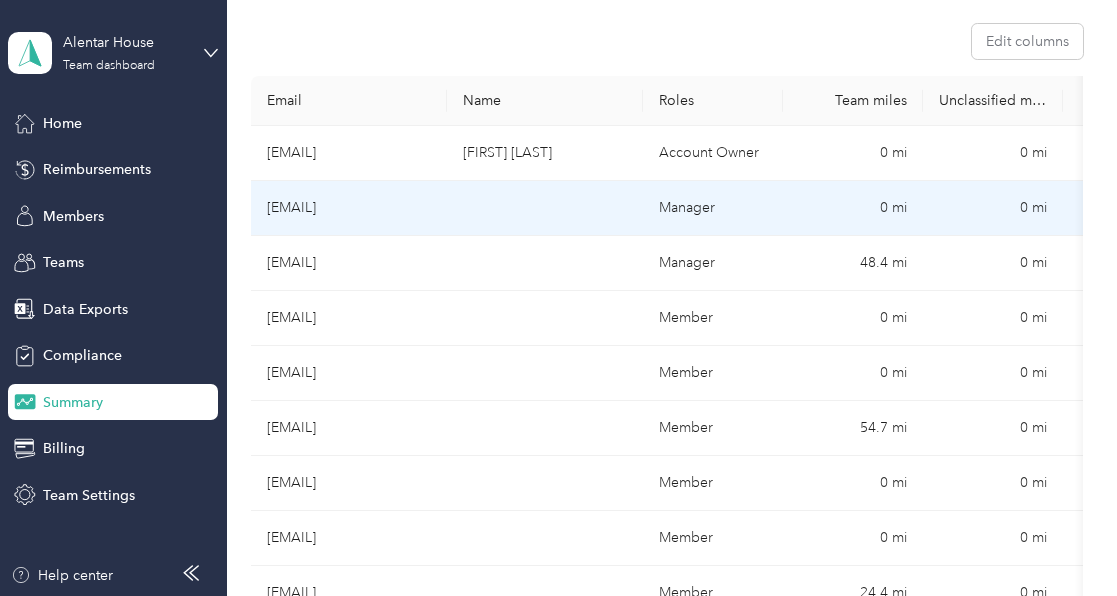 scroll, scrollTop: 370, scrollLeft: 0, axis: vertical 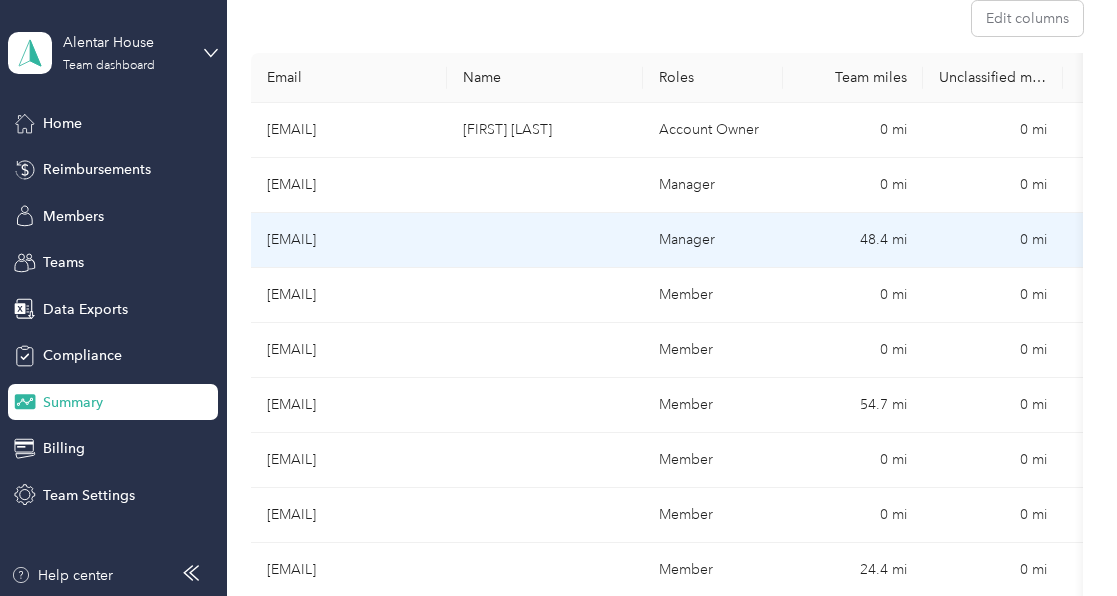 click at bounding box center (545, 240) 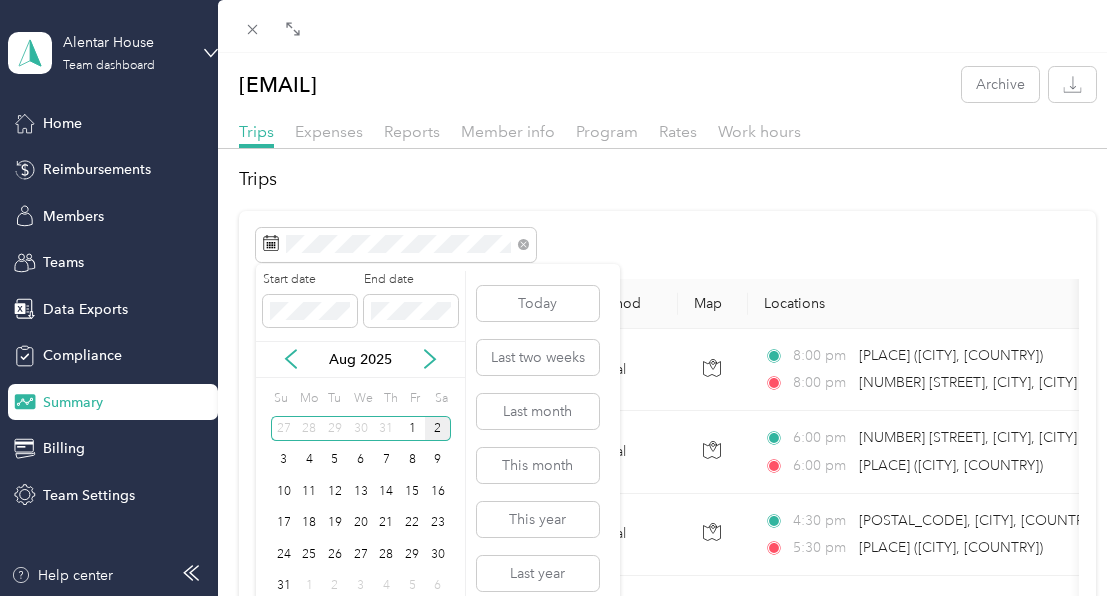 click on "[MONTH] [DAY], [YEAR] [NUMBER] Manual [TIME] [PLACE] ([PLACE]) [TIME] [PLACE] ([PLACE]) $[PRICE] [COMPANY] [MONTH] [DAY], [YEAR] [NUMBER].[NUMBER] Manual [TIME] [PLACE] ([PLACE]) [TIME] [PLACE] ([PLACE]) $[PRICE] [COMPANY] [MONTH] [DAY], [YEAR] [NUMBER].[NUMBER] Manual [TIME] [POSTAL_CODE], [CITY], [COUNTRY], [COUNTRY] [TIME] [PLACE] ([PLACE]) $[PRICE] [COMPANY] [MONTH] [DAY], [YEAR] [NUMBER].[NUMBER] Manual [TIME] [PLACE] ([PLACE]) [TIME] [POSTAL_CODE], [CITY], [COUNTRY], [COUNTRY] $[PRICE] [COMPANY] [MONTH] [DAY], [YEAR] [NUMBER].[NUMBER] Manual [TIME] [POSTAL_CODE], [CITY], [COUNTRY], [COUNTRY] [TIME] [PLACE] ([PLACE]) $[PRICE] [COMPANY] [MONTH] [DAY], [YEAR] [NUMBER] Manual [TIME] [PLACE] ([PLACE]) [TIME] [POSTAL_CODE], [CITY], [COUNTRY], [COUNTRY] $[PRICE]" at bounding box center (667, 1155) 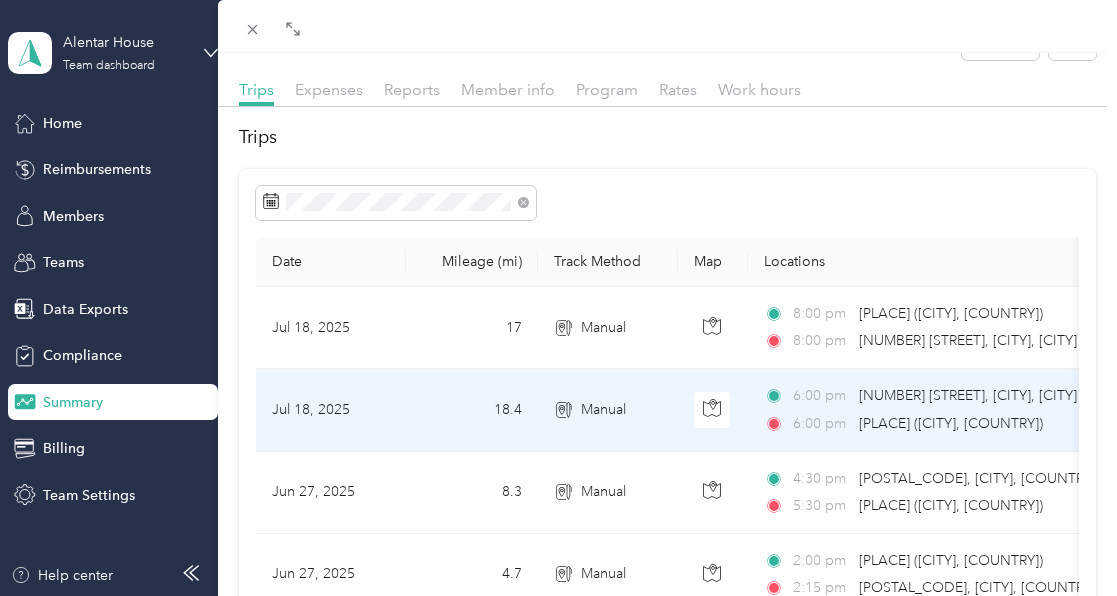 scroll, scrollTop: 51, scrollLeft: 0, axis: vertical 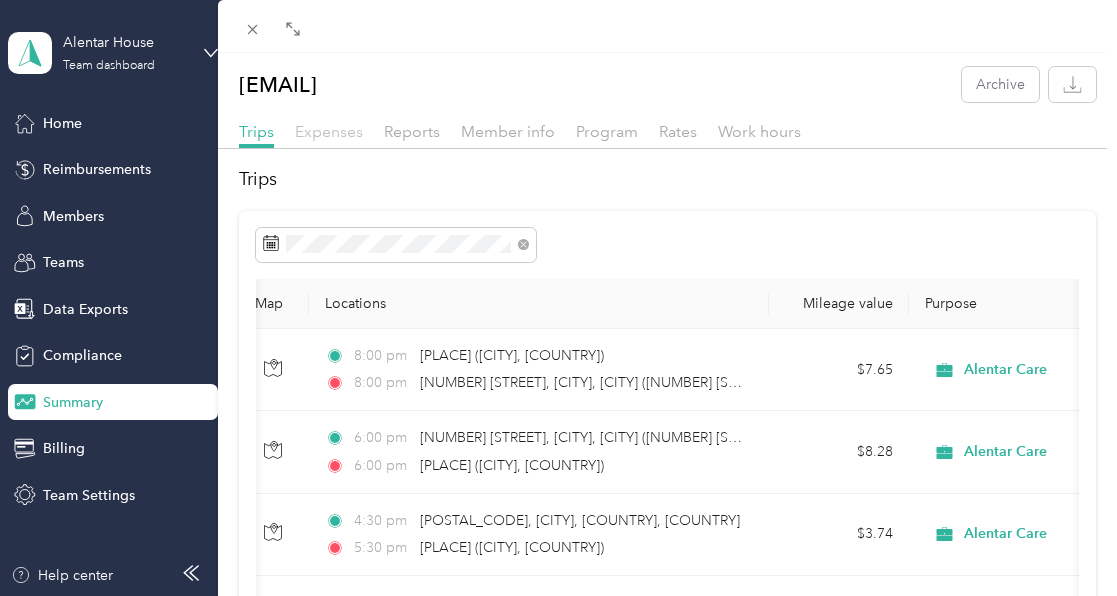 click on "Expenses" at bounding box center [329, 131] 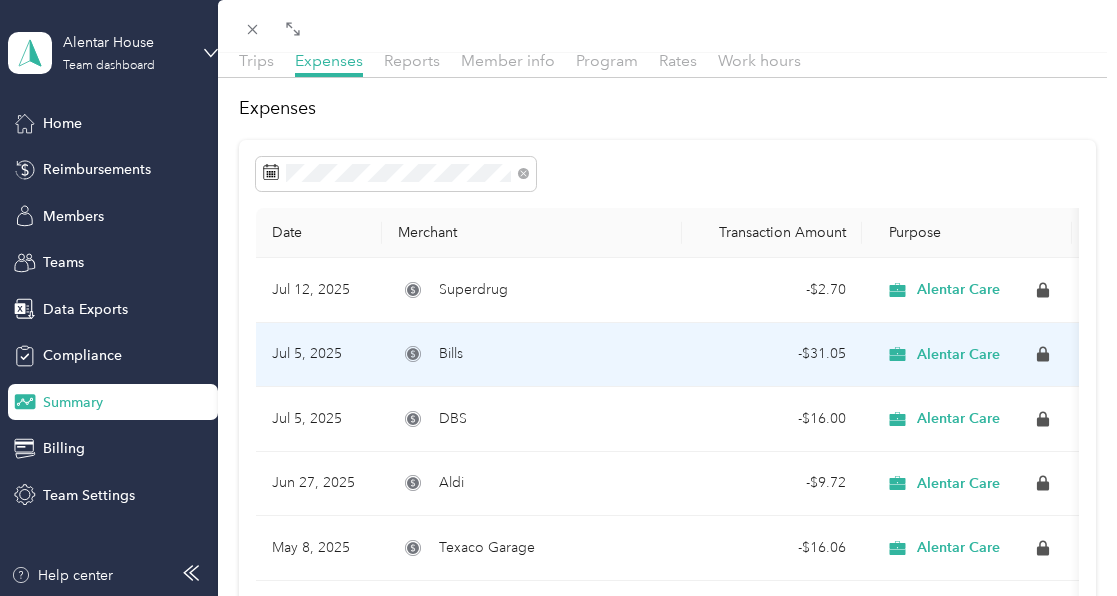 scroll, scrollTop: 72, scrollLeft: 0, axis: vertical 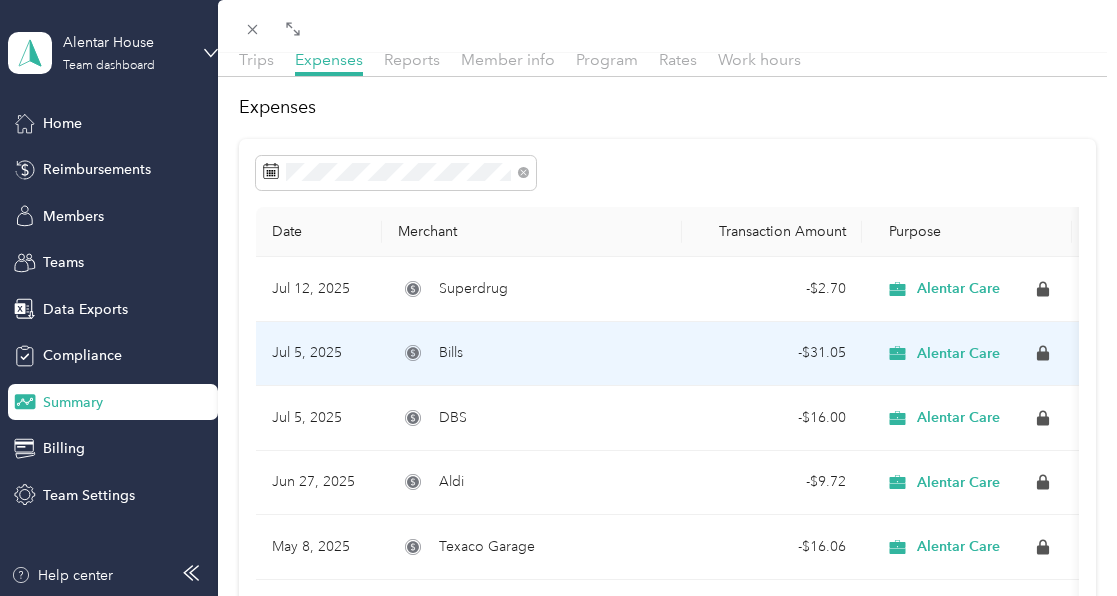 click on "Bills" at bounding box center (451, 353) 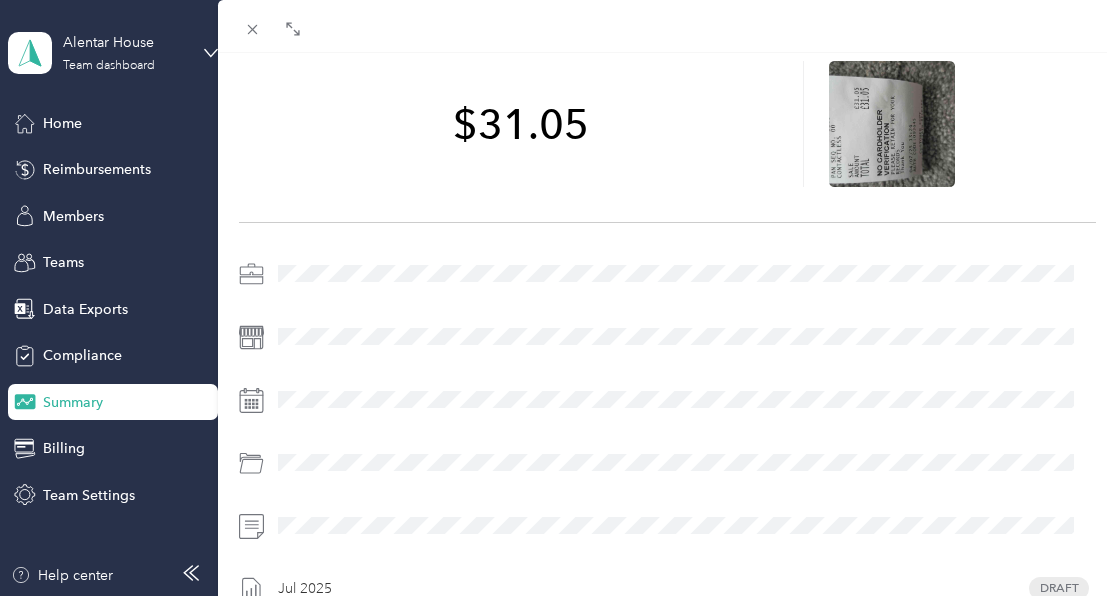scroll, scrollTop: 47, scrollLeft: 0, axis: vertical 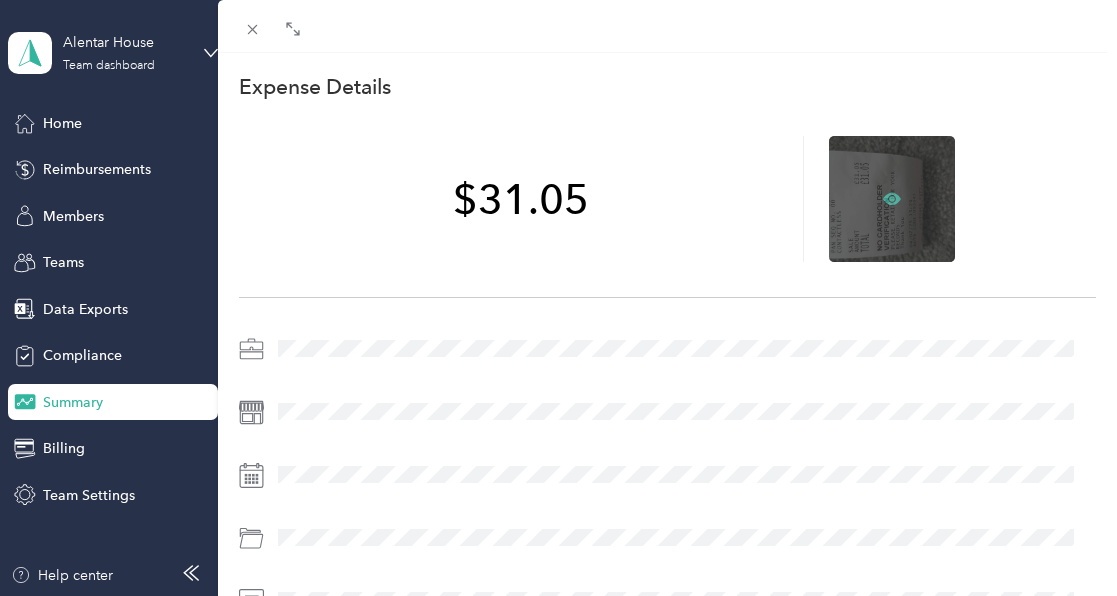 click 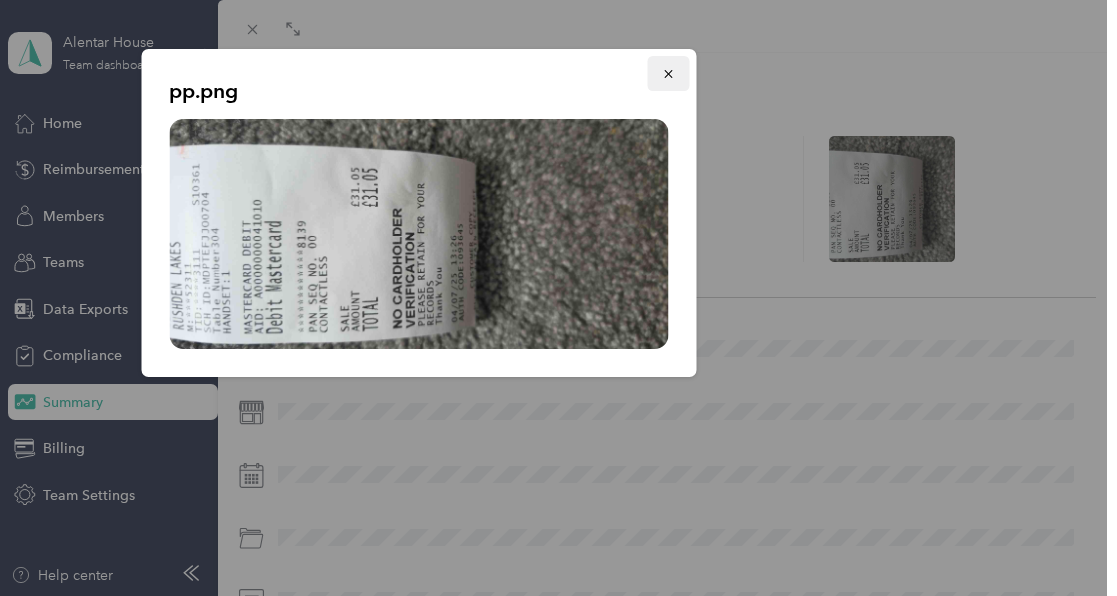 click 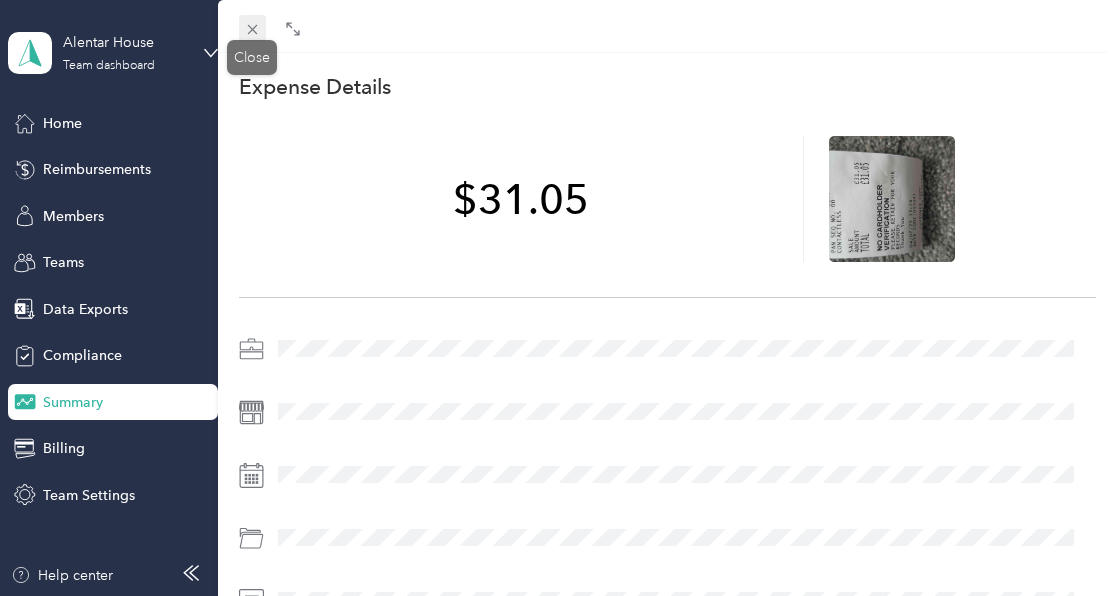 click 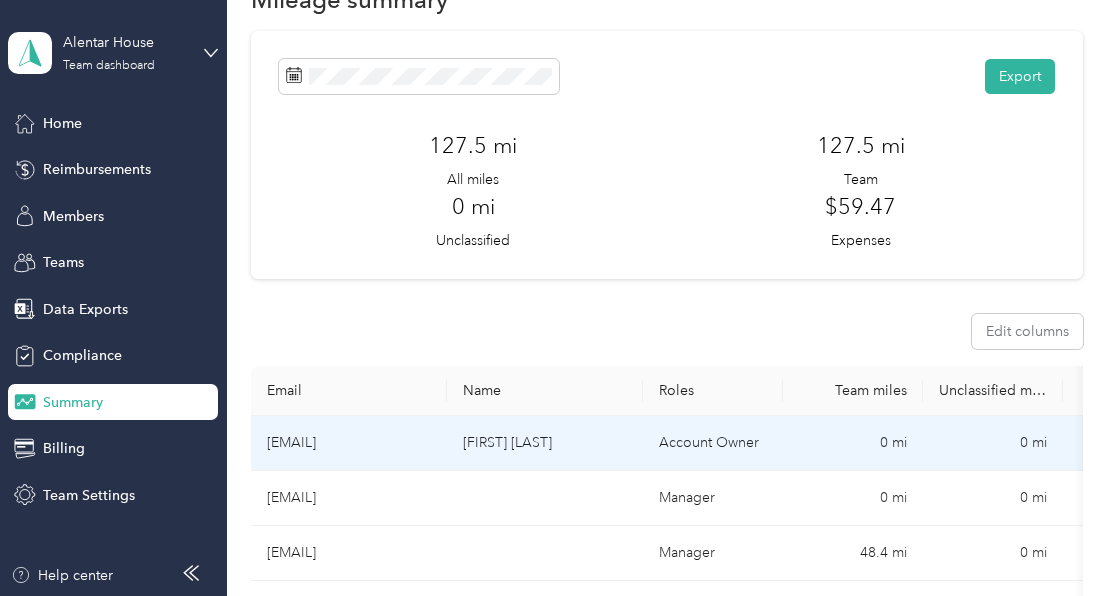 scroll, scrollTop: 0, scrollLeft: 0, axis: both 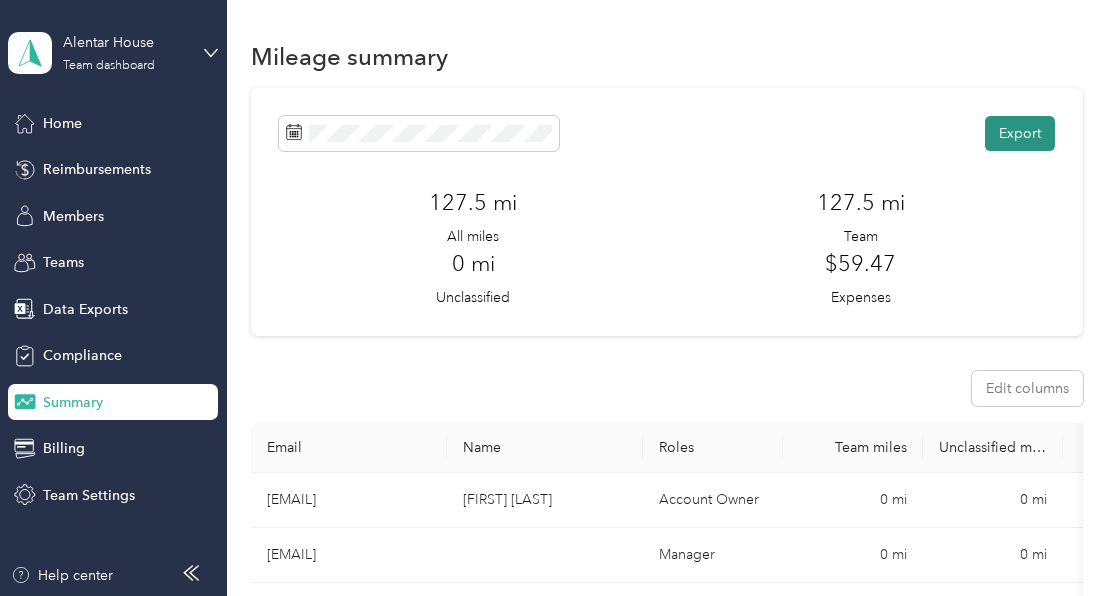 click on "Export" at bounding box center (1020, 133) 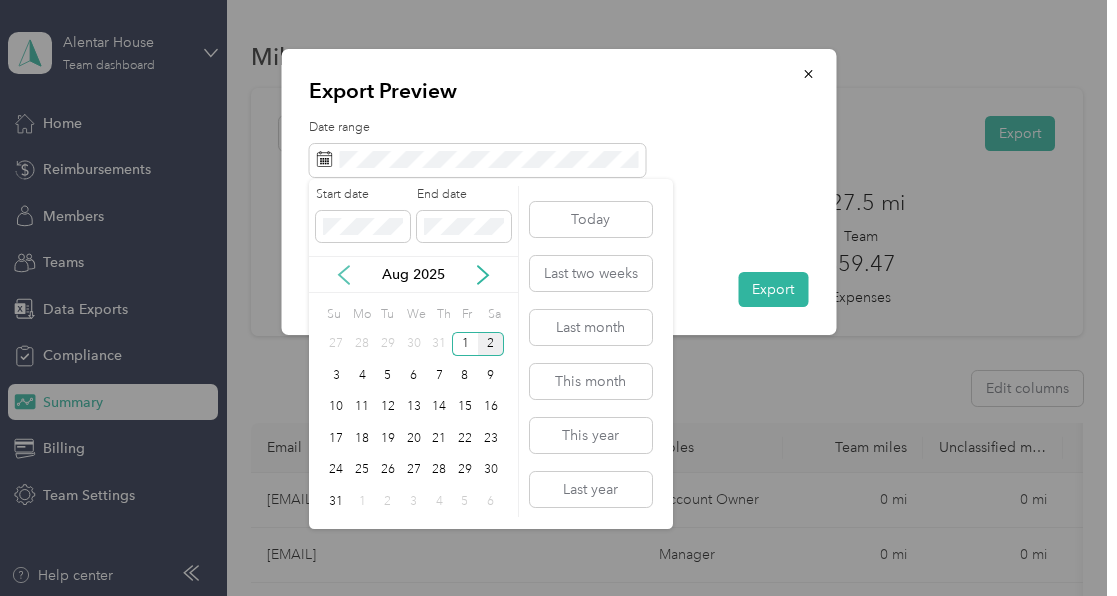 click 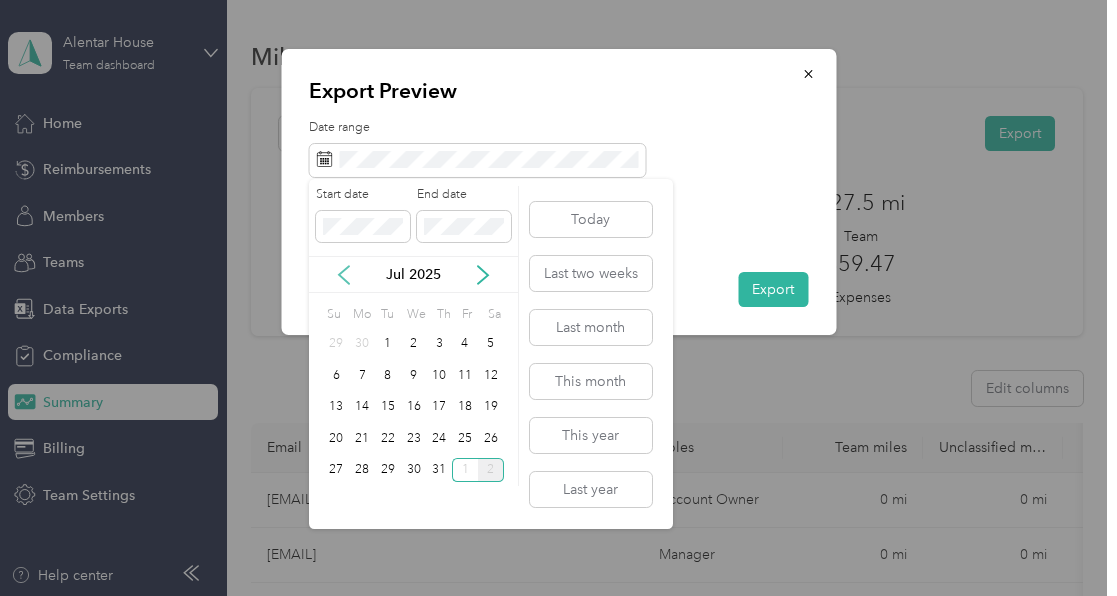 click 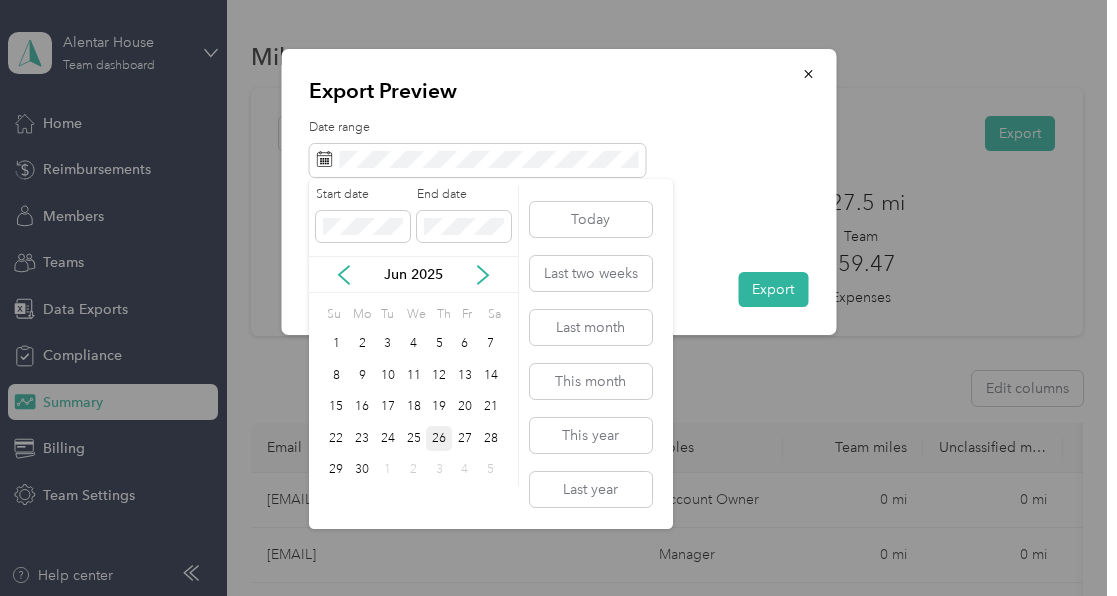 click on "26" at bounding box center [439, 438] 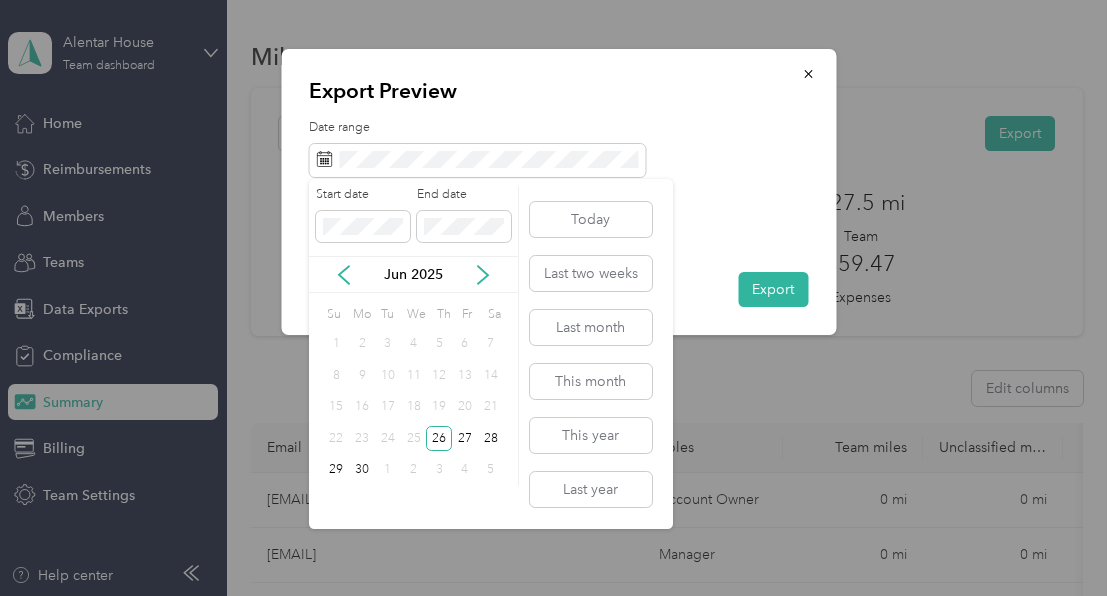 click on "Jun 2025" at bounding box center (414, 274) 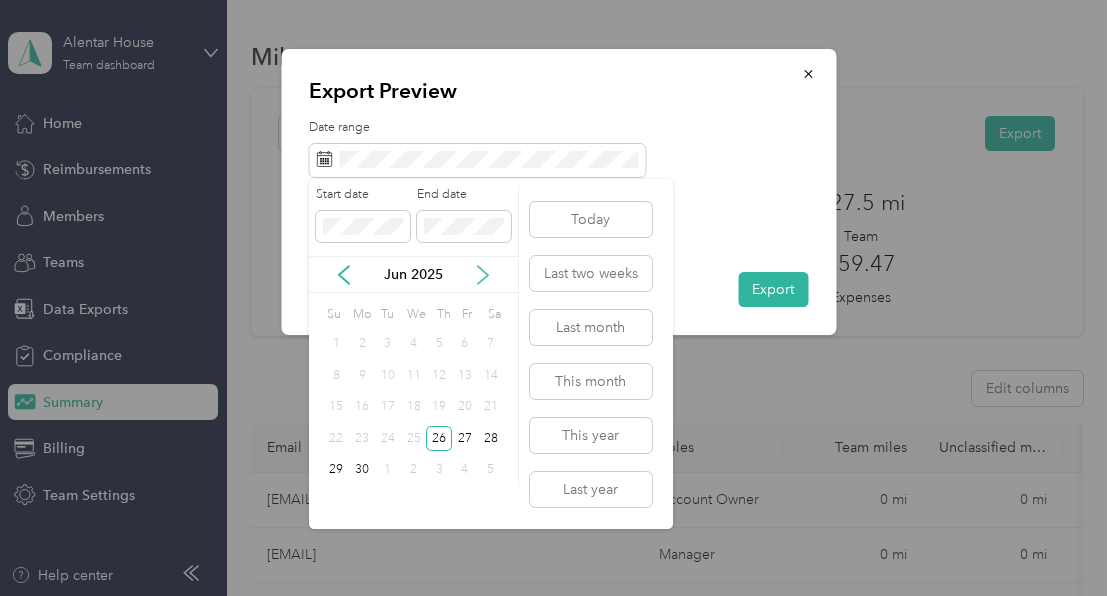 click 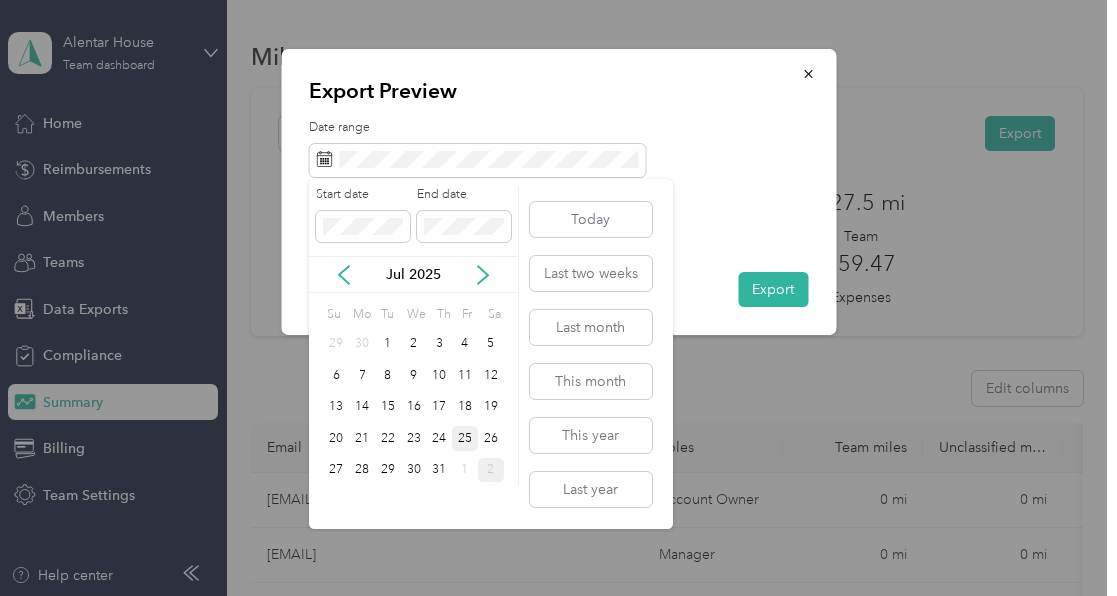 click on "25" at bounding box center [465, 438] 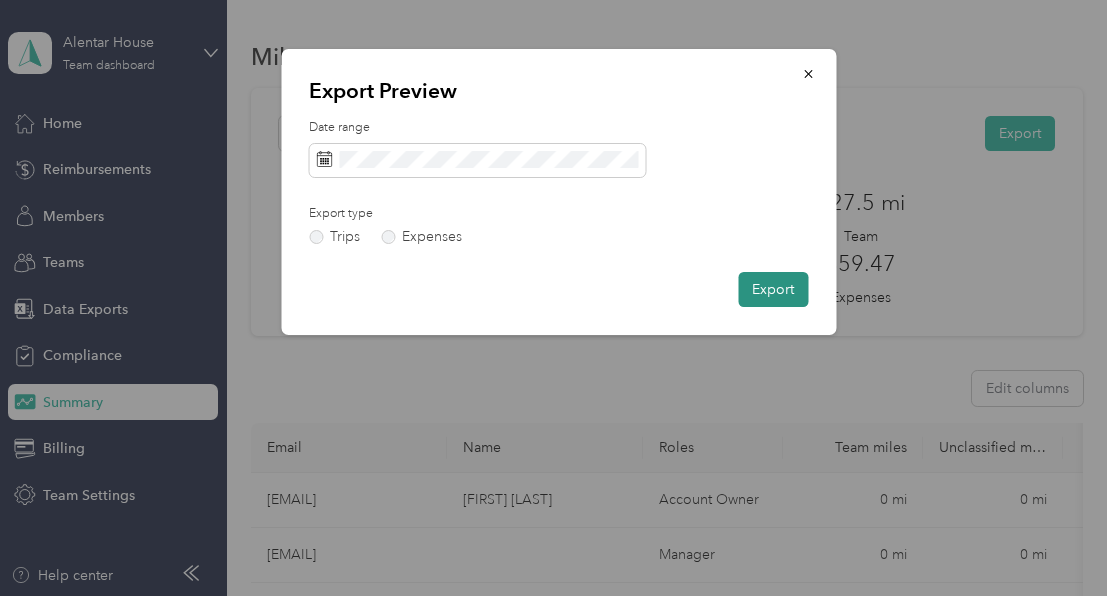 click on "Export" at bounding box center (773, 289) 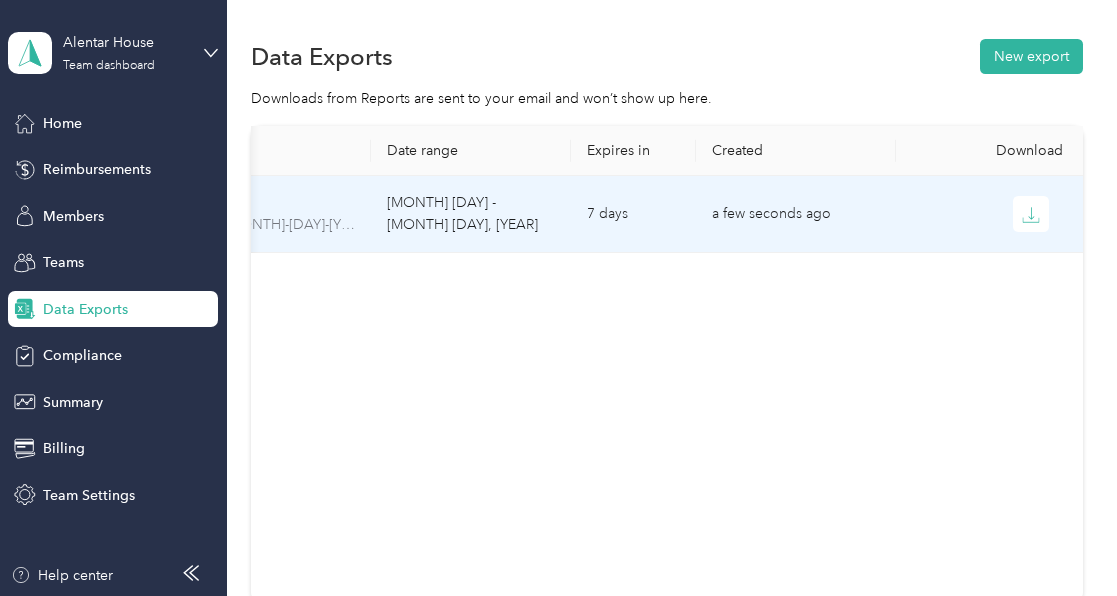 scroll, scrollTop: 0, scrollLeft: 259, axis: horizontal 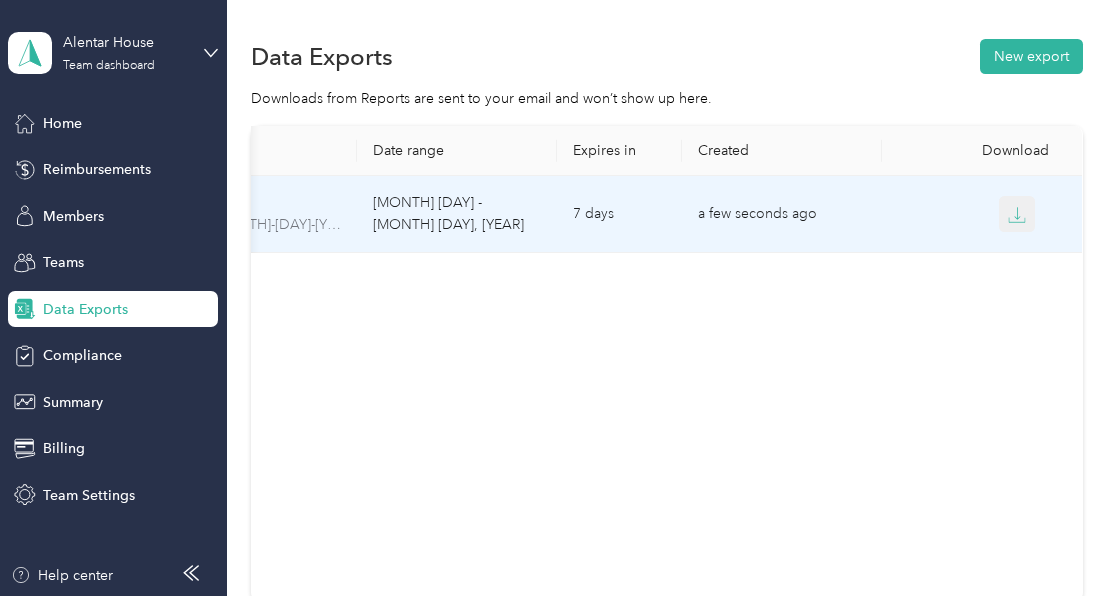 click at bounding box center [1017, 214] 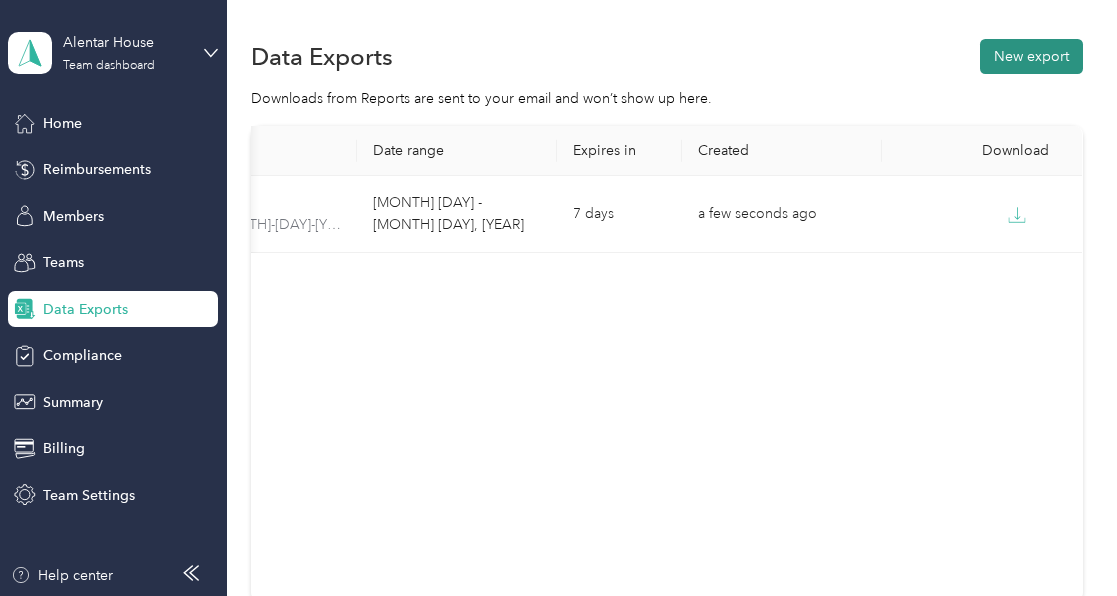 click on "New export" at bounding box center (1031, 56) 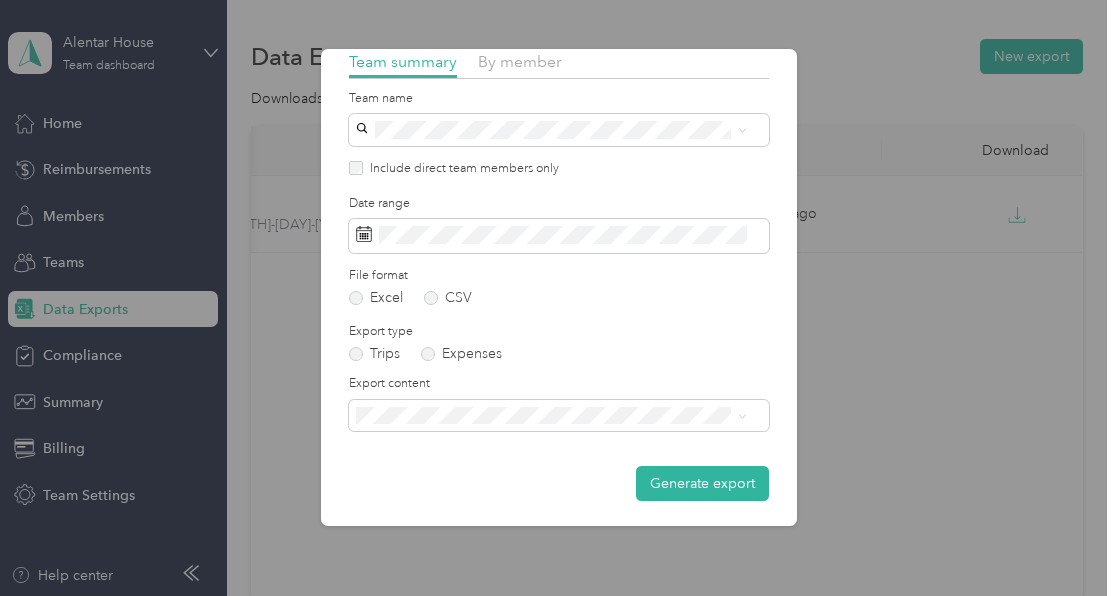 scroll, scrollTop: 72, scrollLeft: 0, axis: vertical 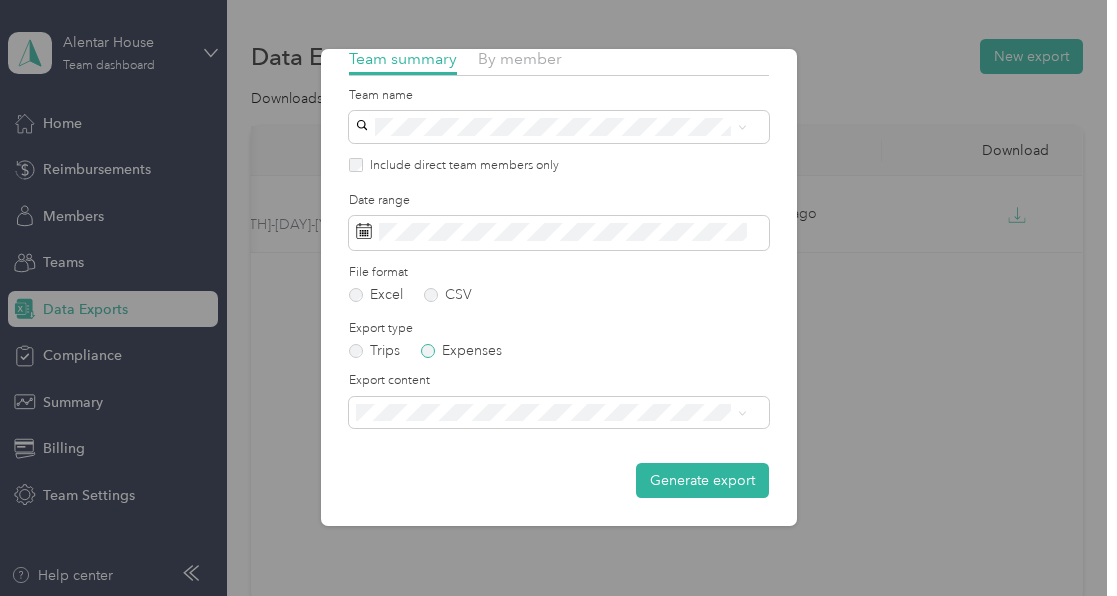 click on "Expenses" at bounding box center (461, 351) 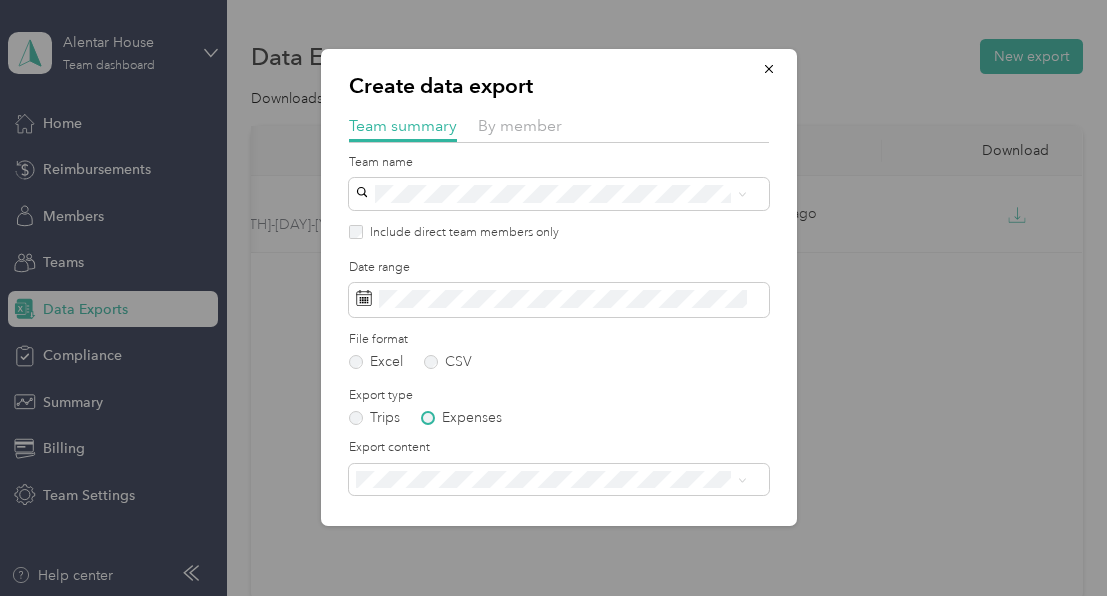 scroll, scrollTop: 0, scrollLeft: 0, axis: both 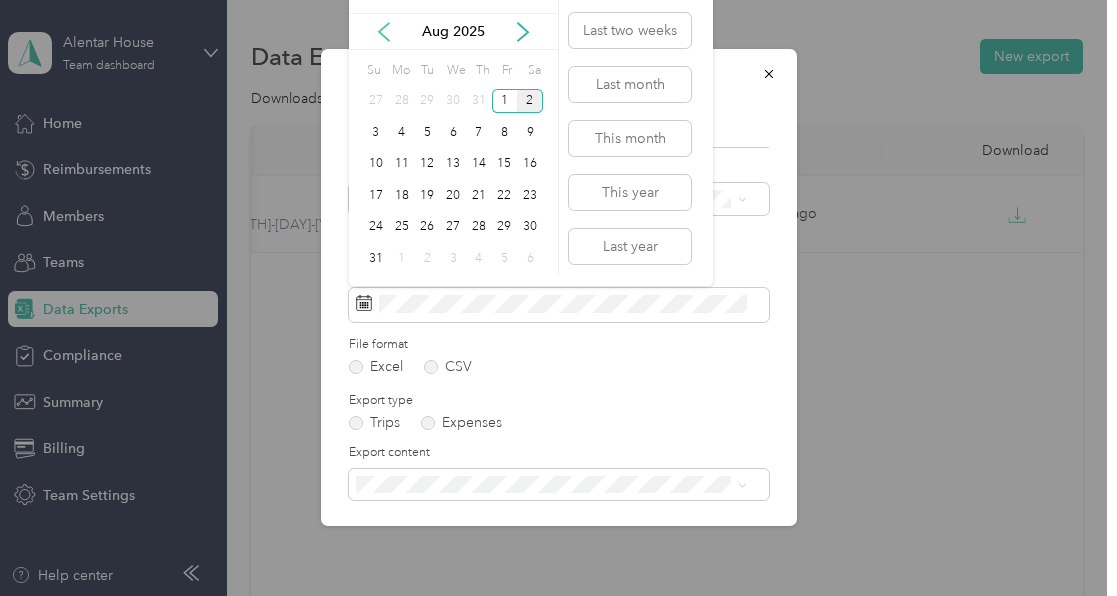 click 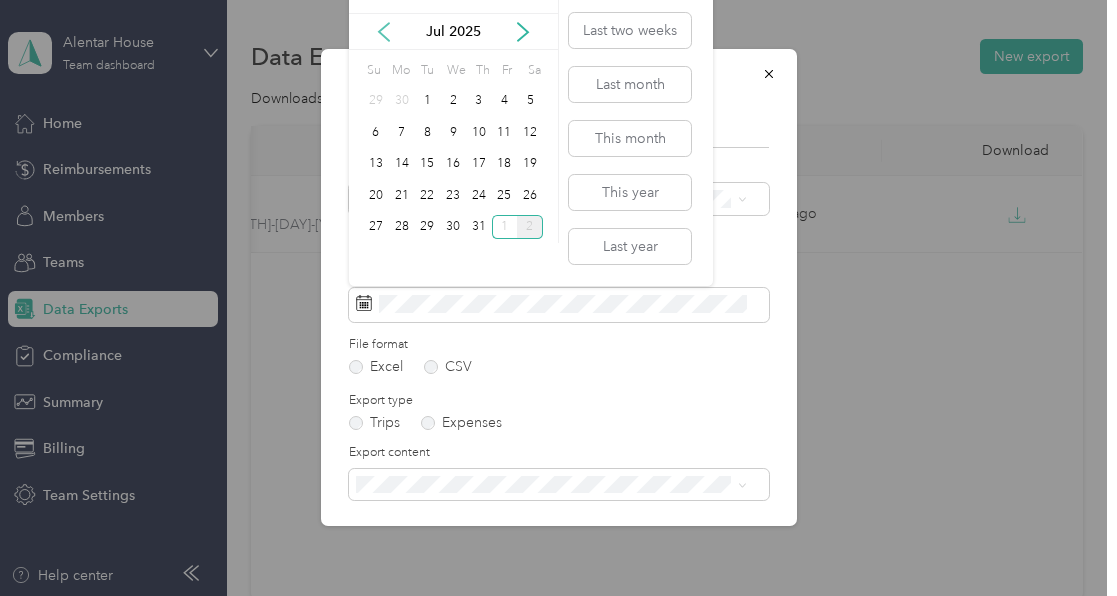 click 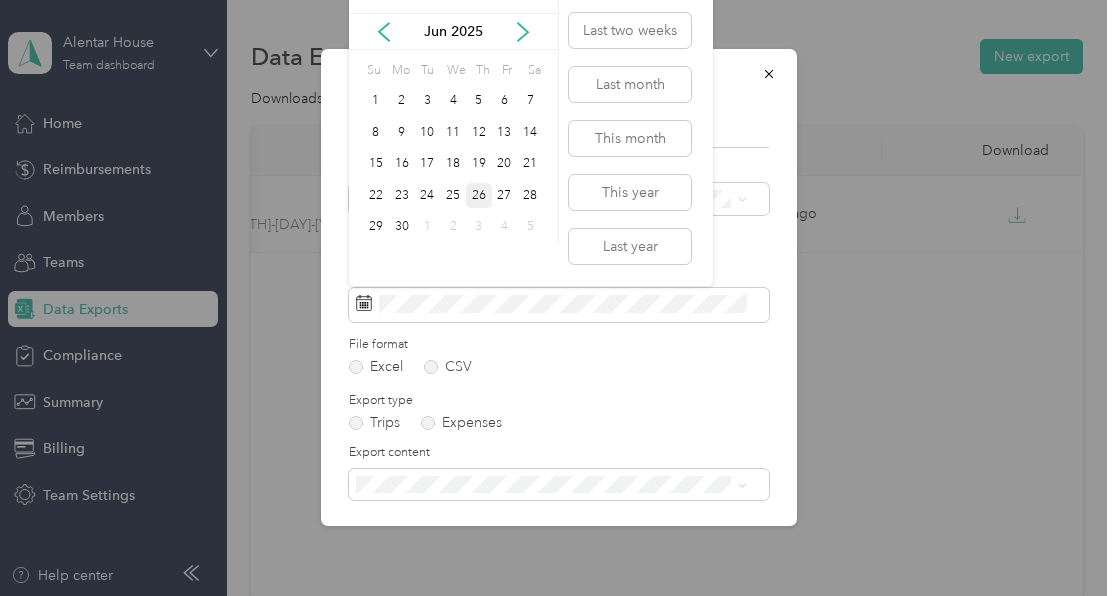 click on "26" at bounding box center [479, 195] 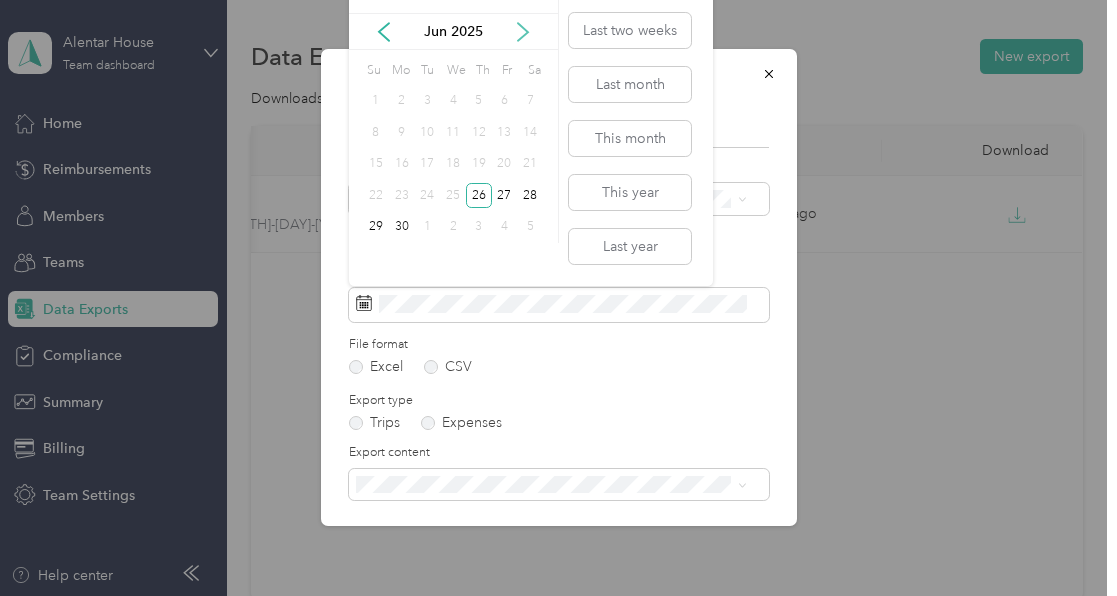 click 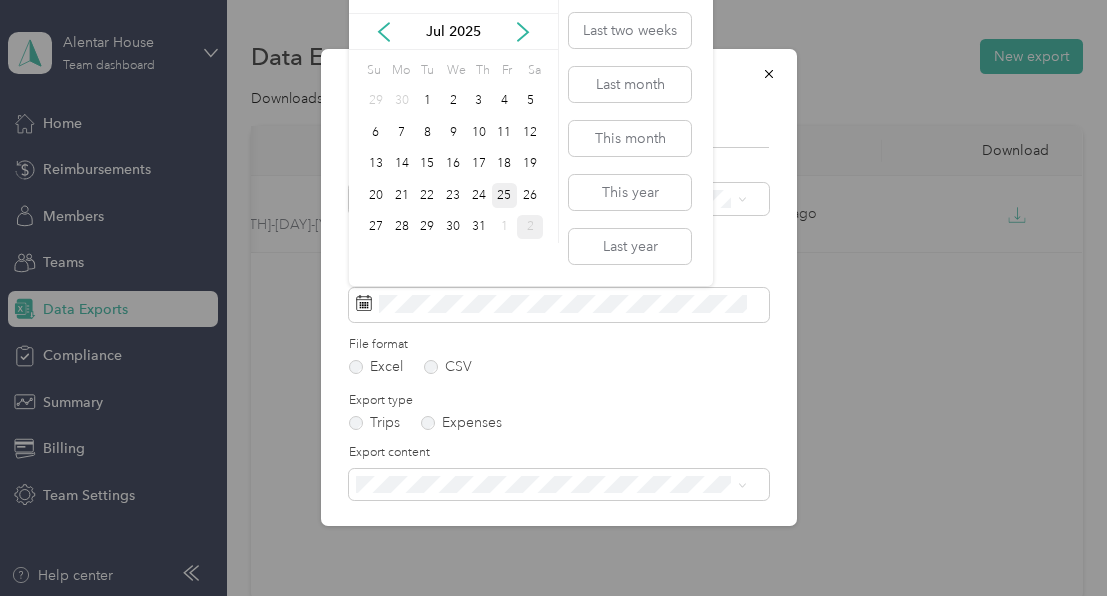 click on "25" at bounding box center (505, 195) 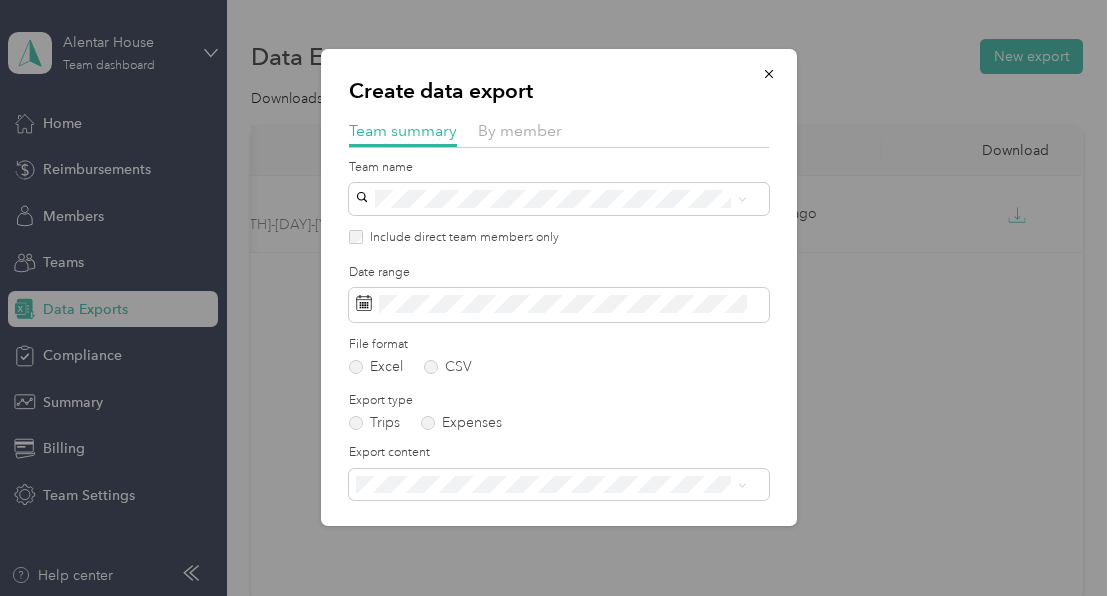 scroll, scrollTop: 72, scrollLeft: 0, axis: vertical 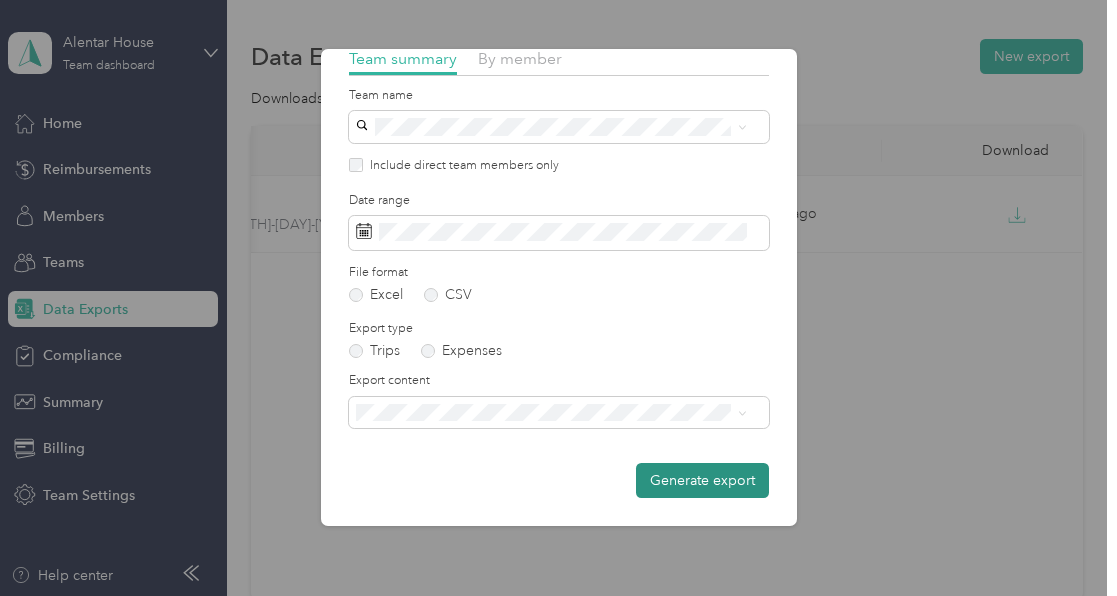 click on "Generate export" at bounding box center (702, 480) 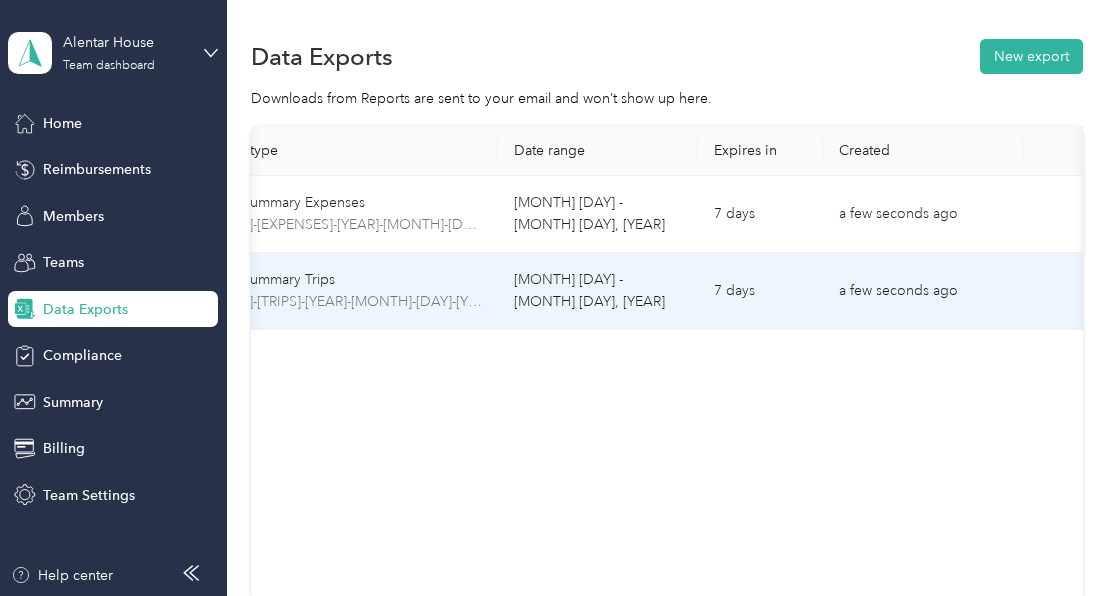 scroll, scrollTop: 0, scrollLeft: 259, axis: horizontal 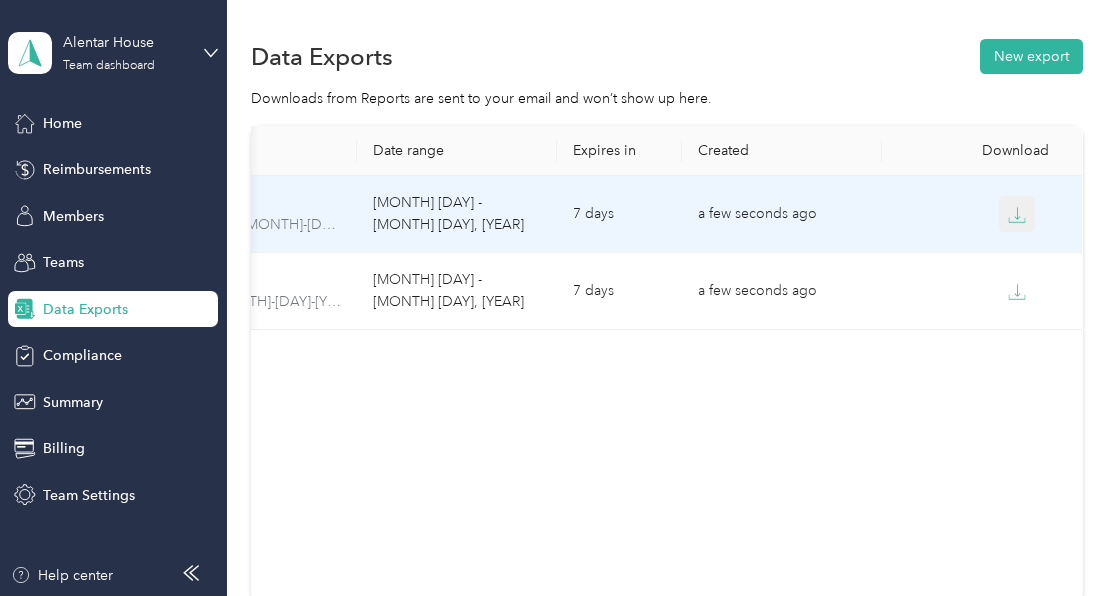 click 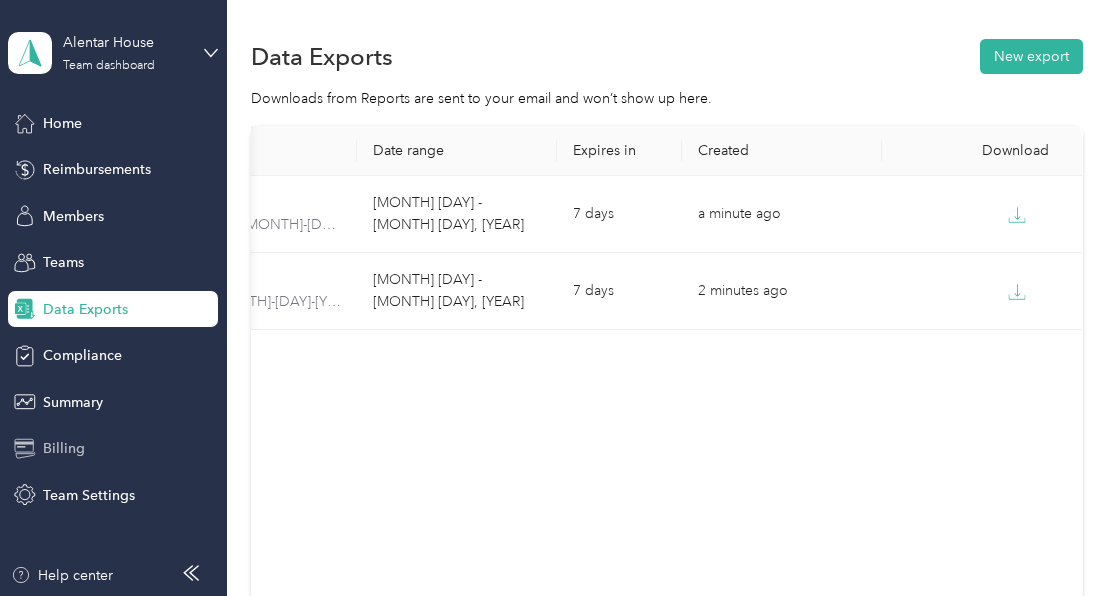 click on "Billing" at bounding box center [113, 449] 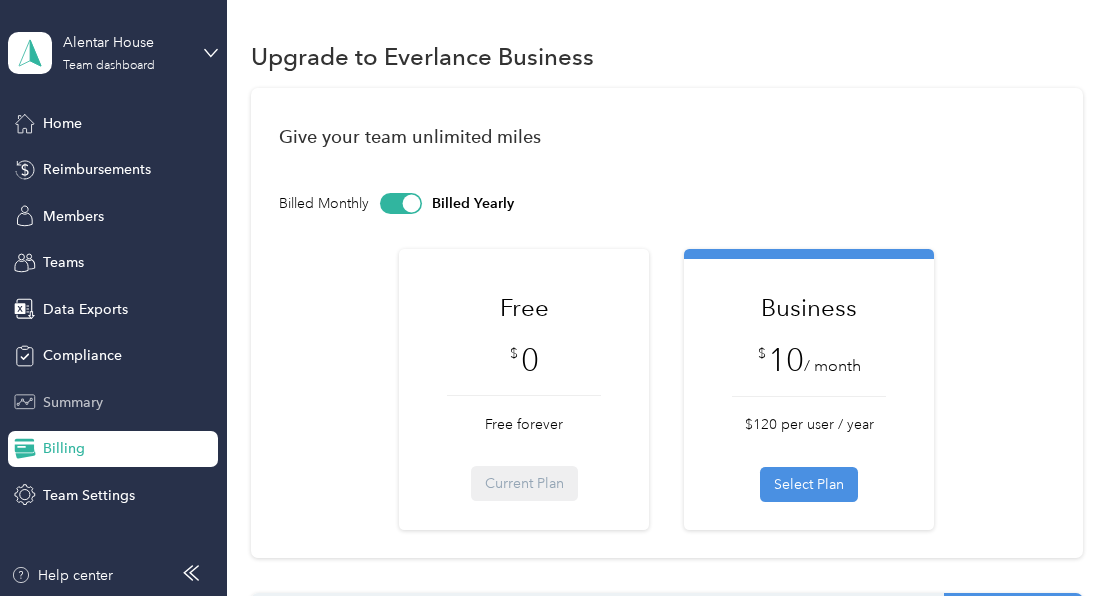 click on "Summary" at bounding box center (73, 402) 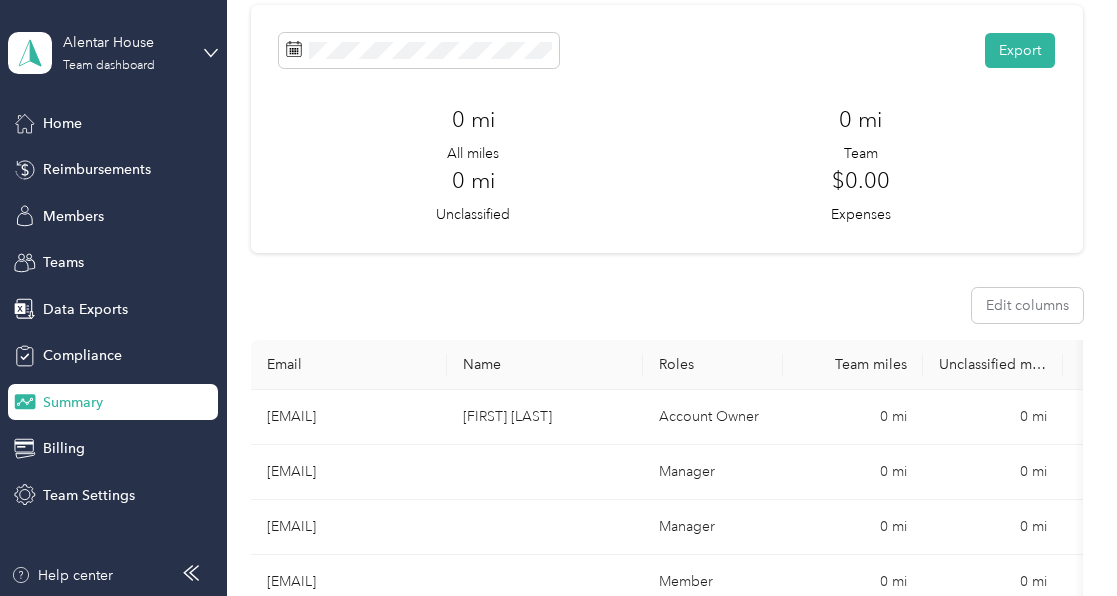 scroll, scrollTop: 93, scrollLeft: 0, axis: vertical 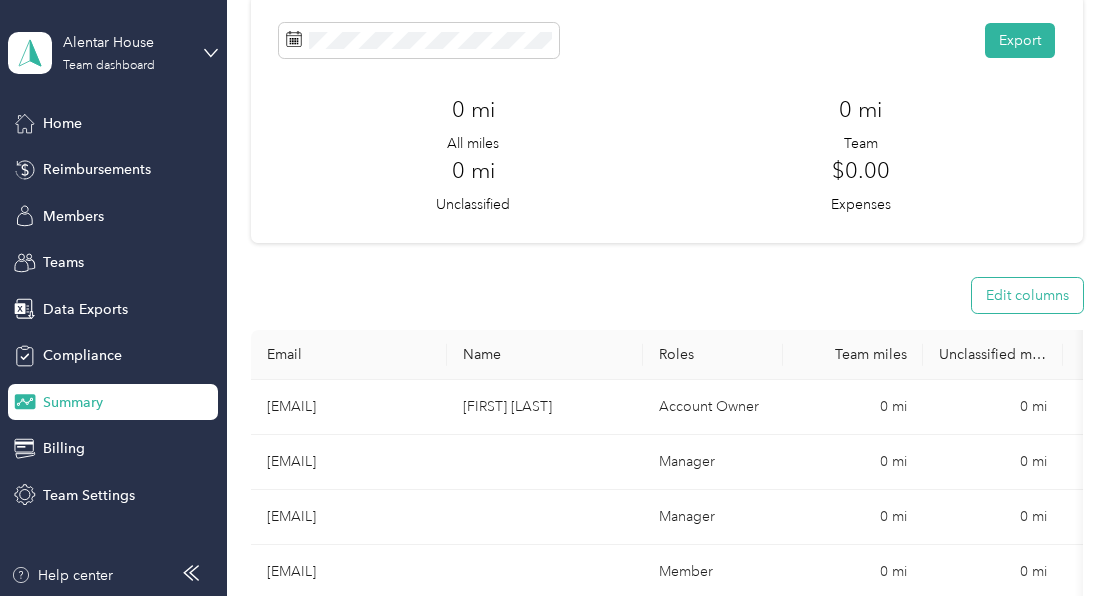click on "Edit columns" at bounding box center [1027, 295] 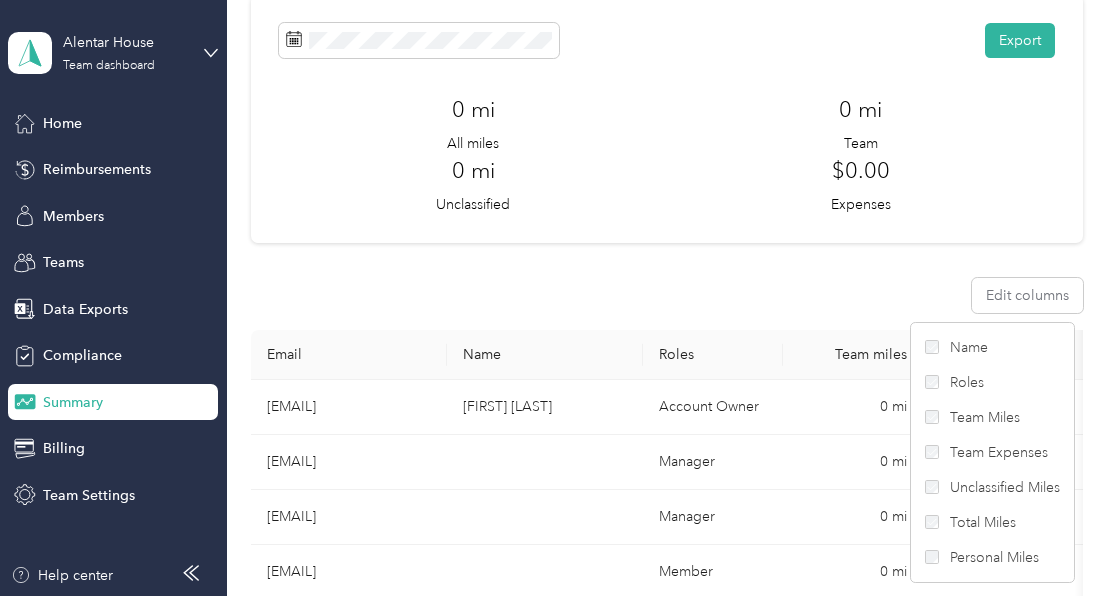 click on "Edit columns" at bounding box center (666, 295) 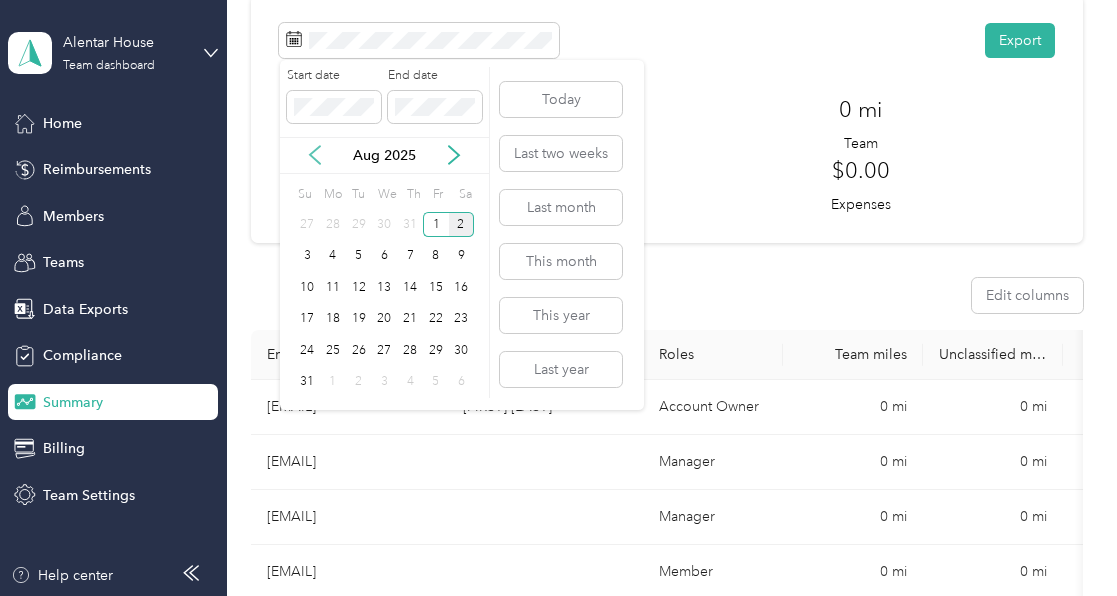 click 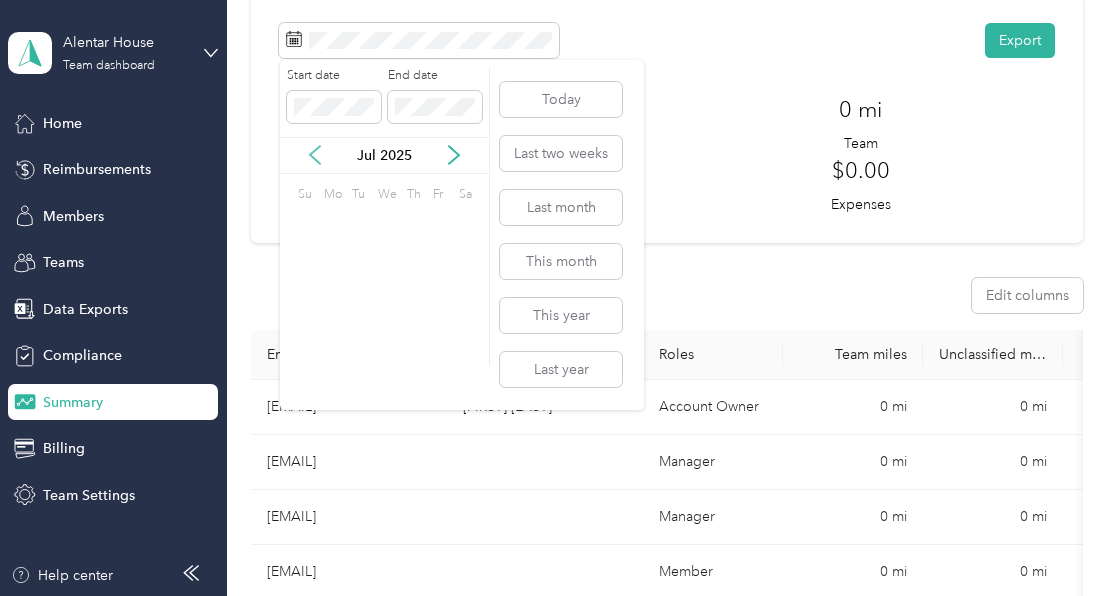 click 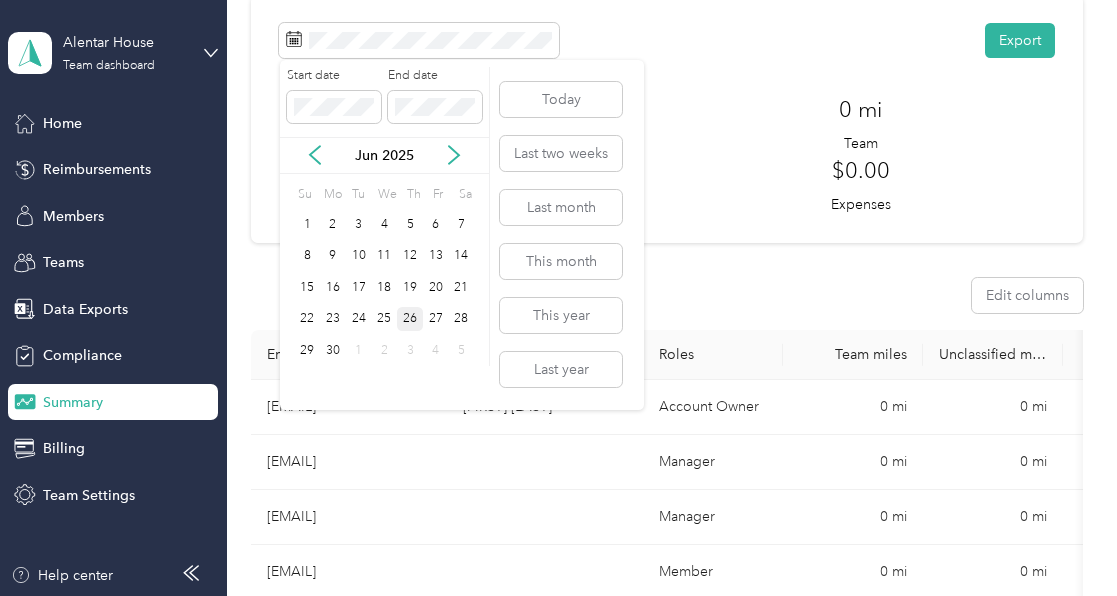 click on "26" at bounding box center (410, 319) 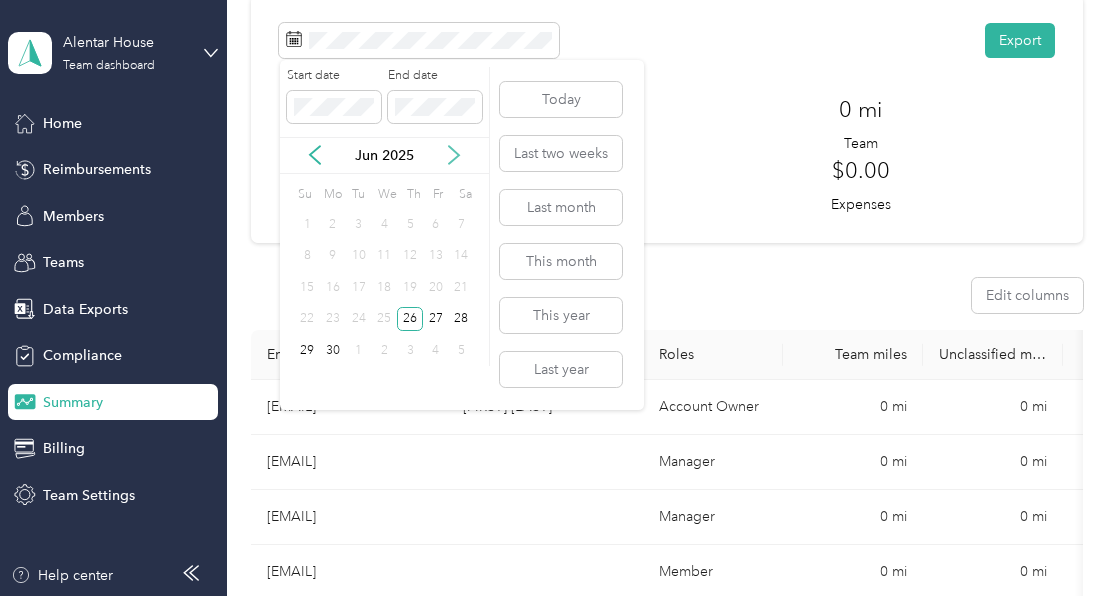 click 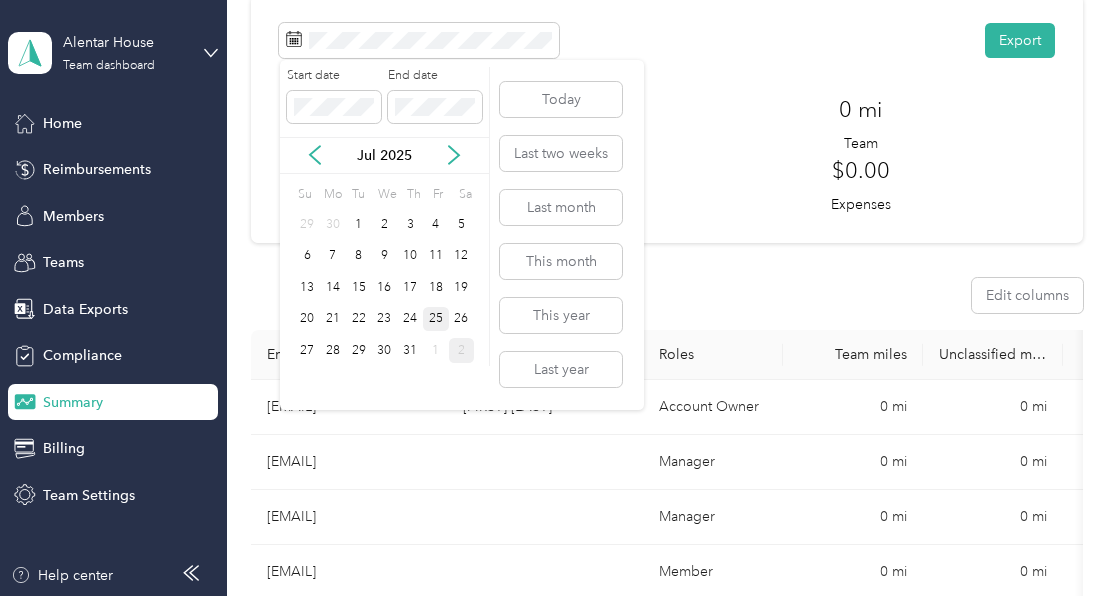 click on "25" at bounding box center [436, 319] 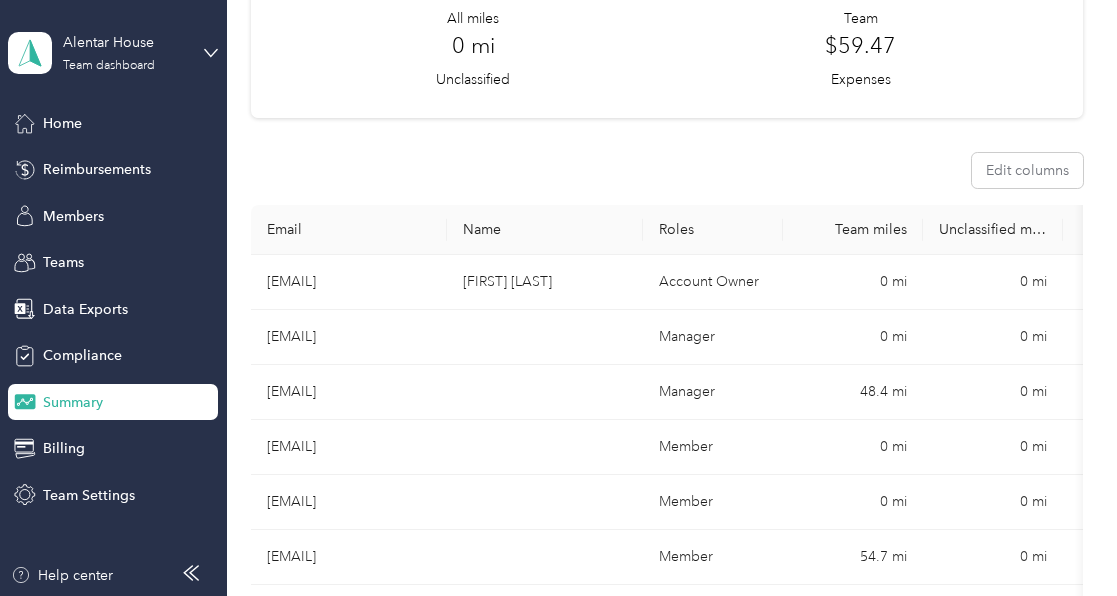 scroll, scrollTop: 229, scrollLeft: 0, axis: vertical 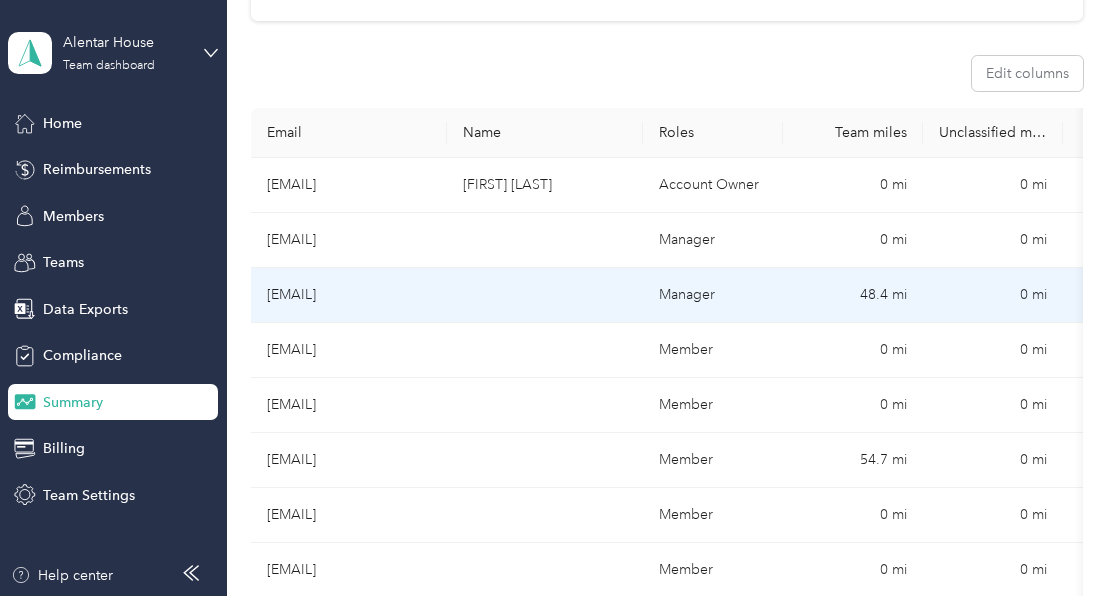click on "[EMAIL]" at bounding box center [349, 295] 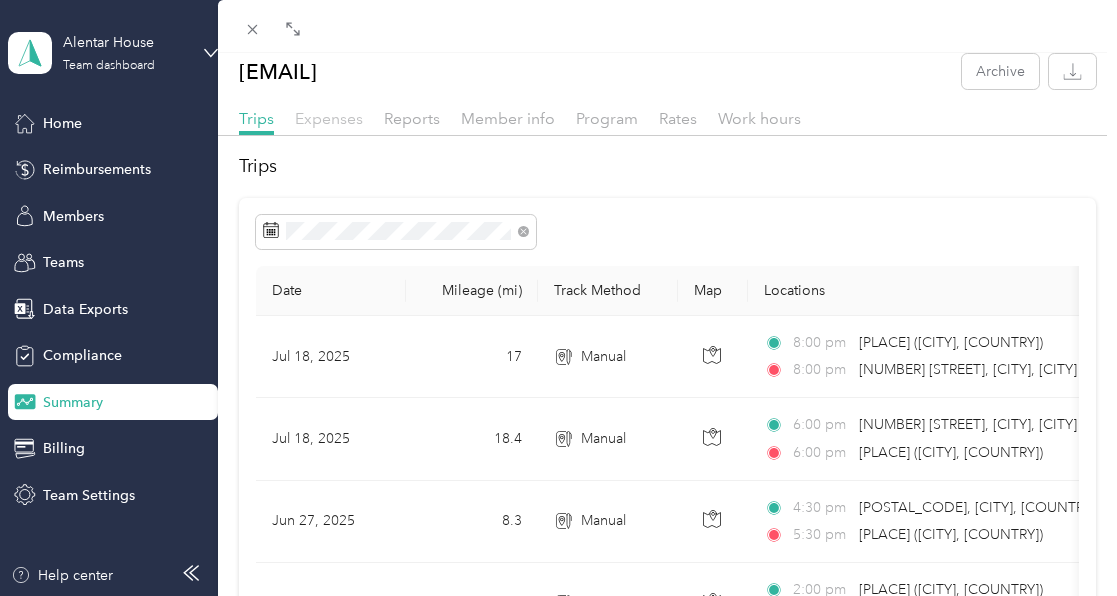 scroll, scrollTop: 0, scrollLeft: 0, axis: both 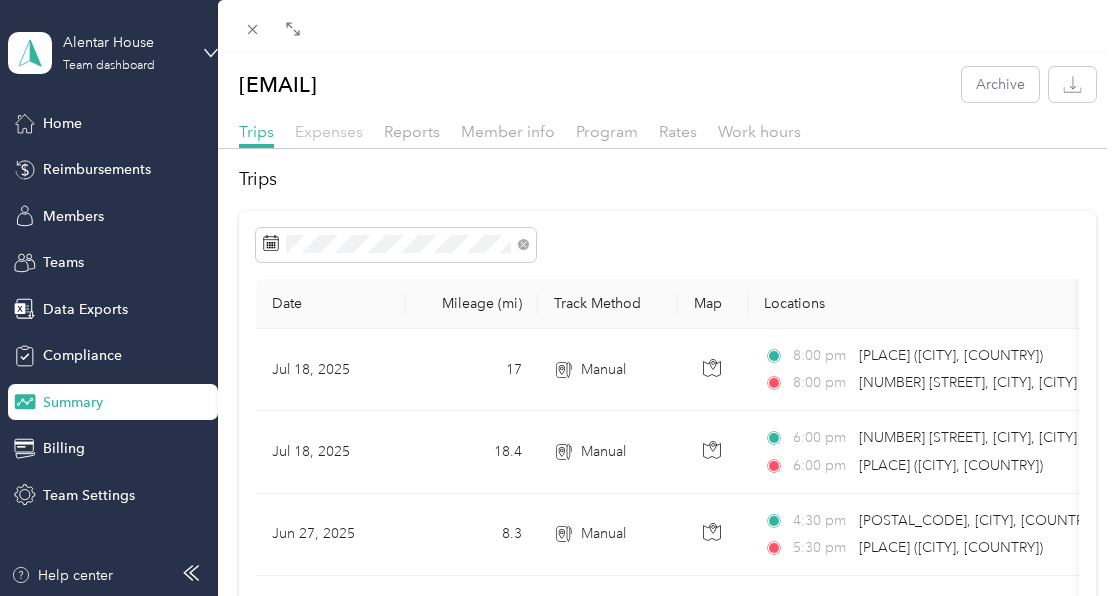 click on "Expenses" at bounding box center [329, 131] 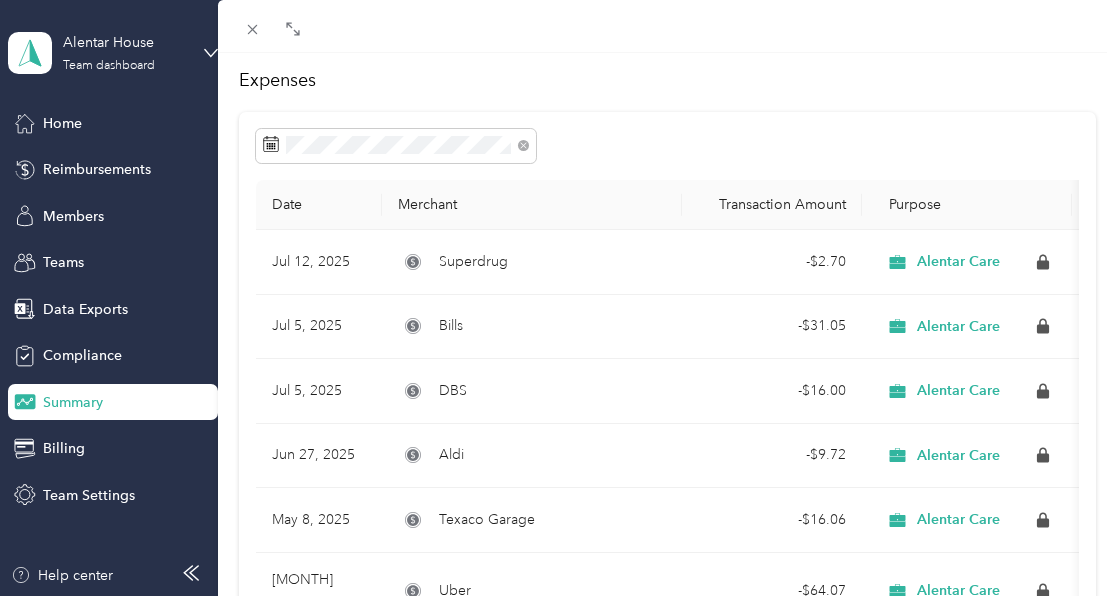 scroll, scrollTop: 101, scrollLeft: 0, axis: vertical 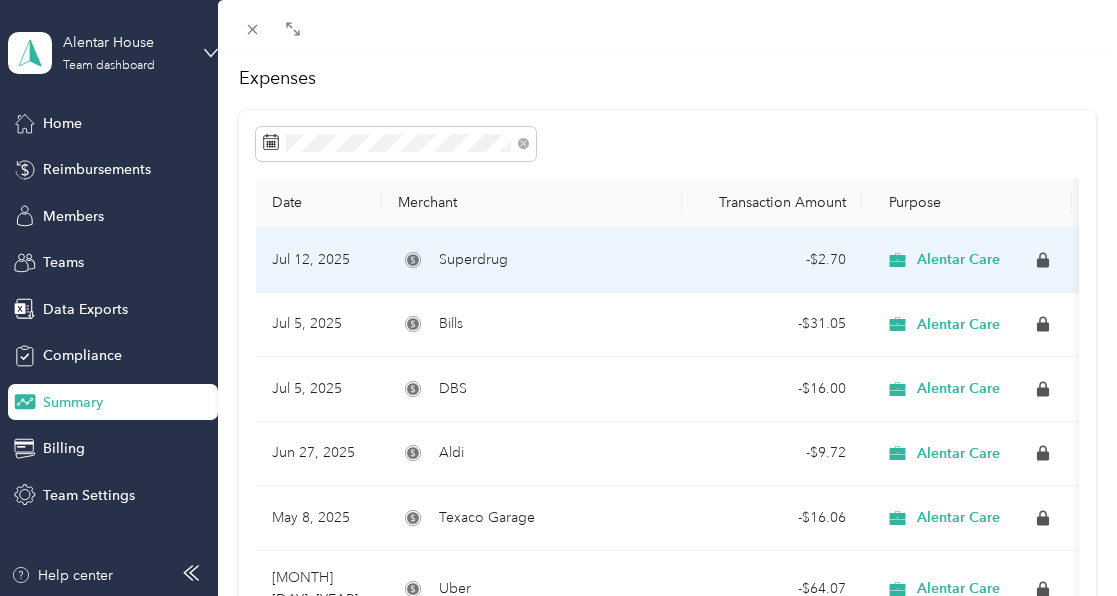 click on "Superdrug" at bounding box center (532, 260) 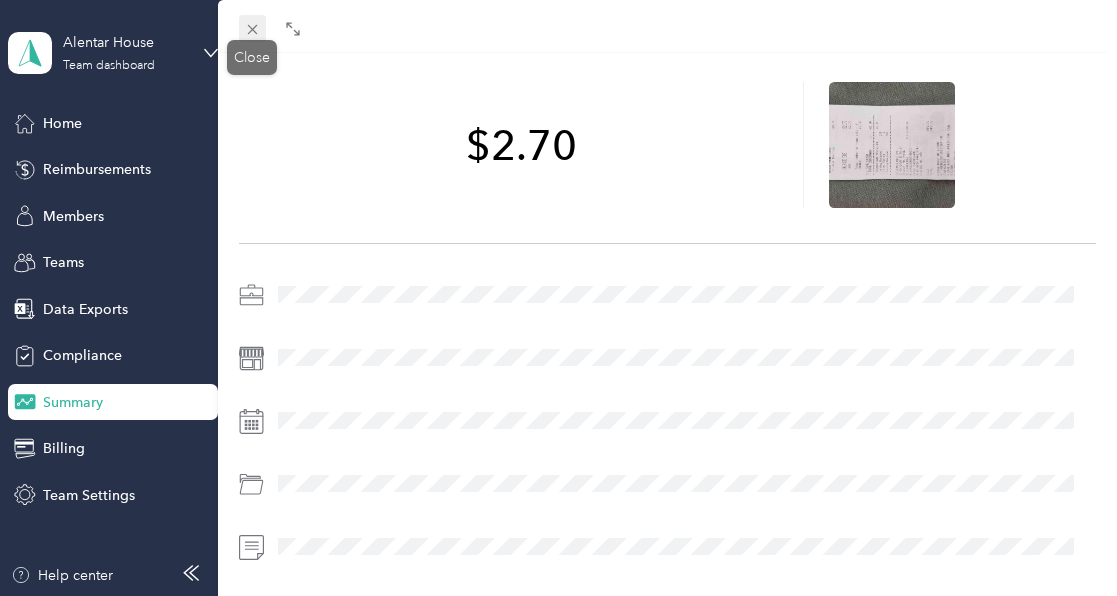 click 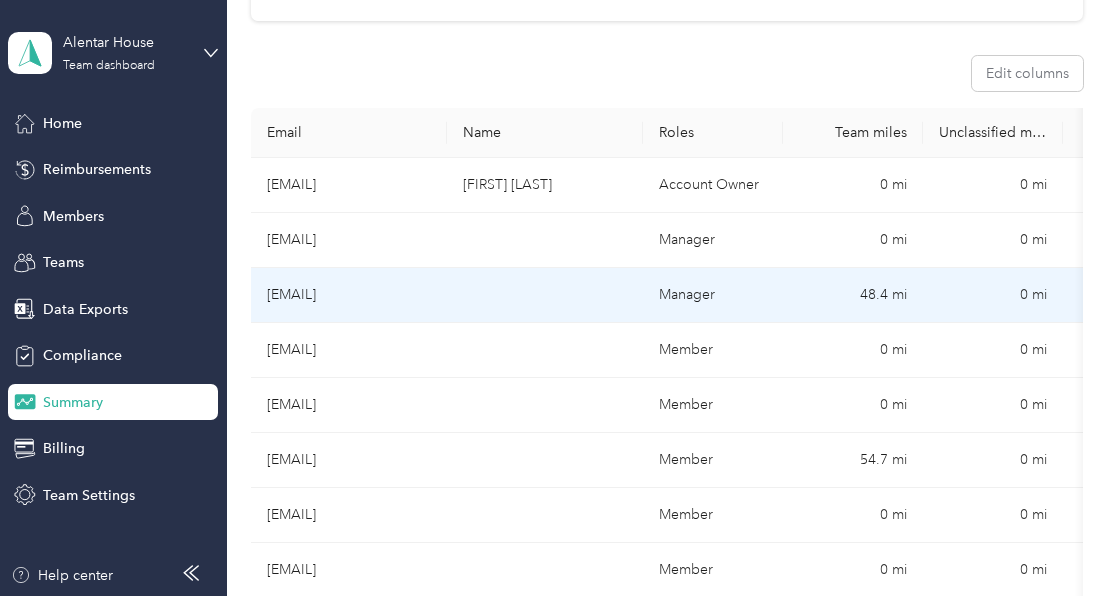 click on "[EMAIL]" at bounding box center (349, 295) 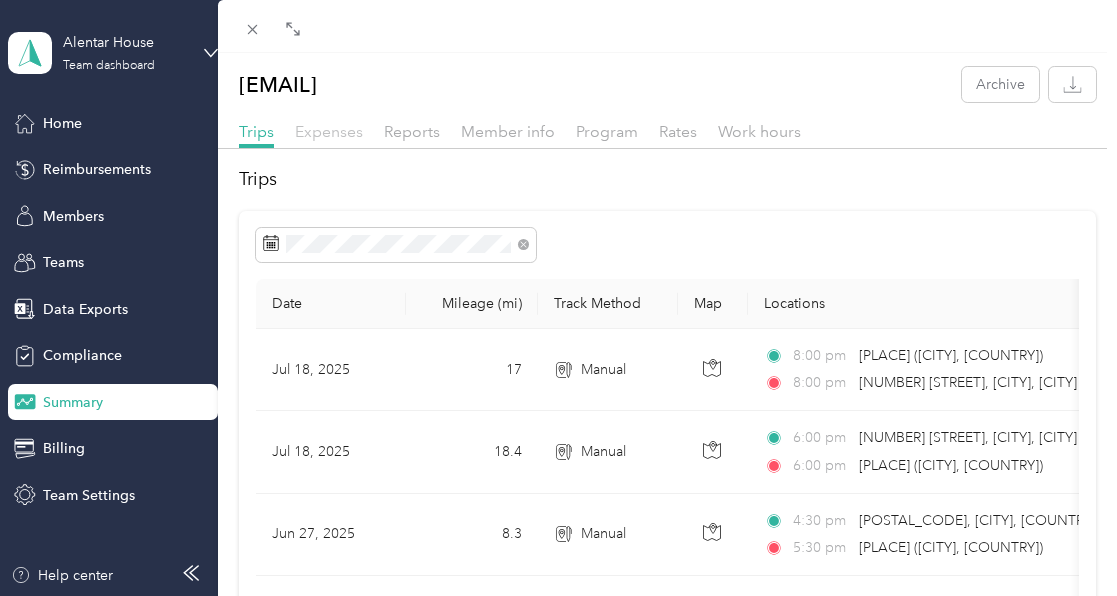 click on "Expenses" at bounding box center [329, 131] 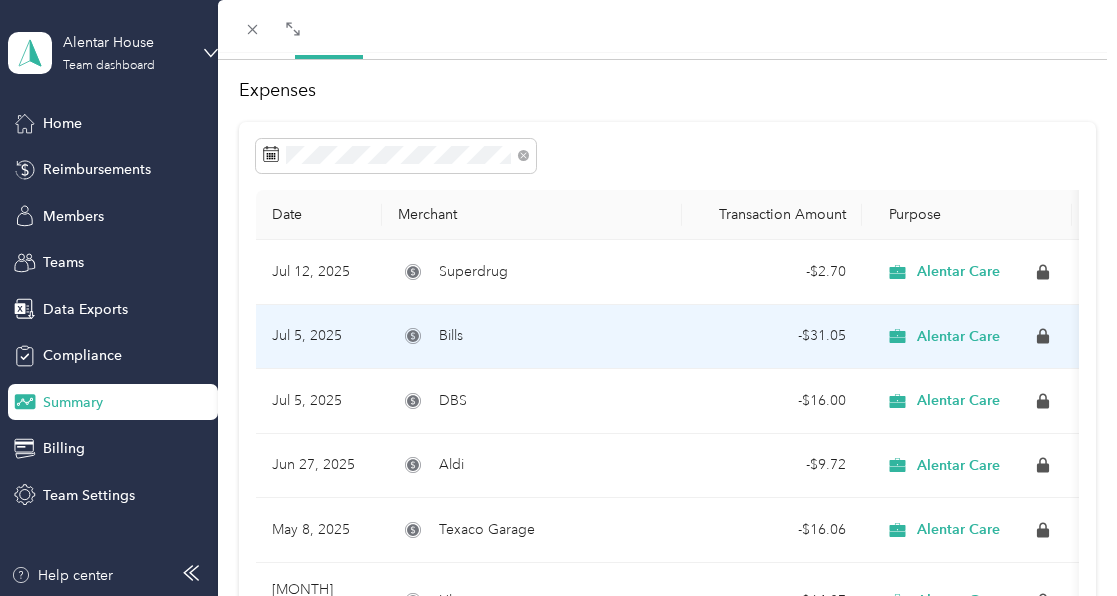 scroll, scrollTop: 93, scrollLeft: 0, axis: vertical 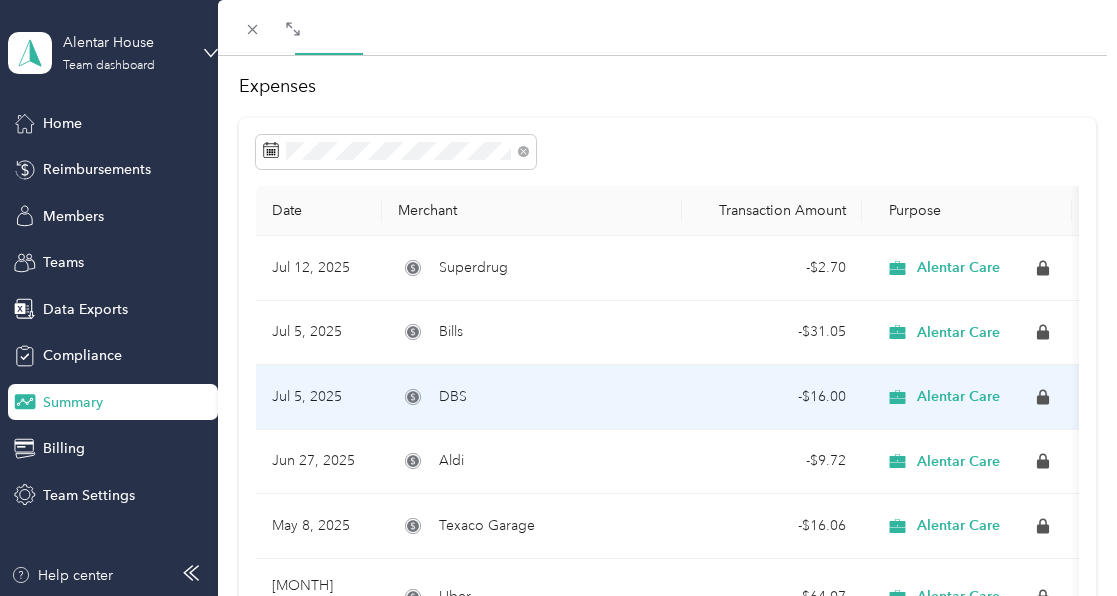click on "DBS" at bounding box center [453, 397] 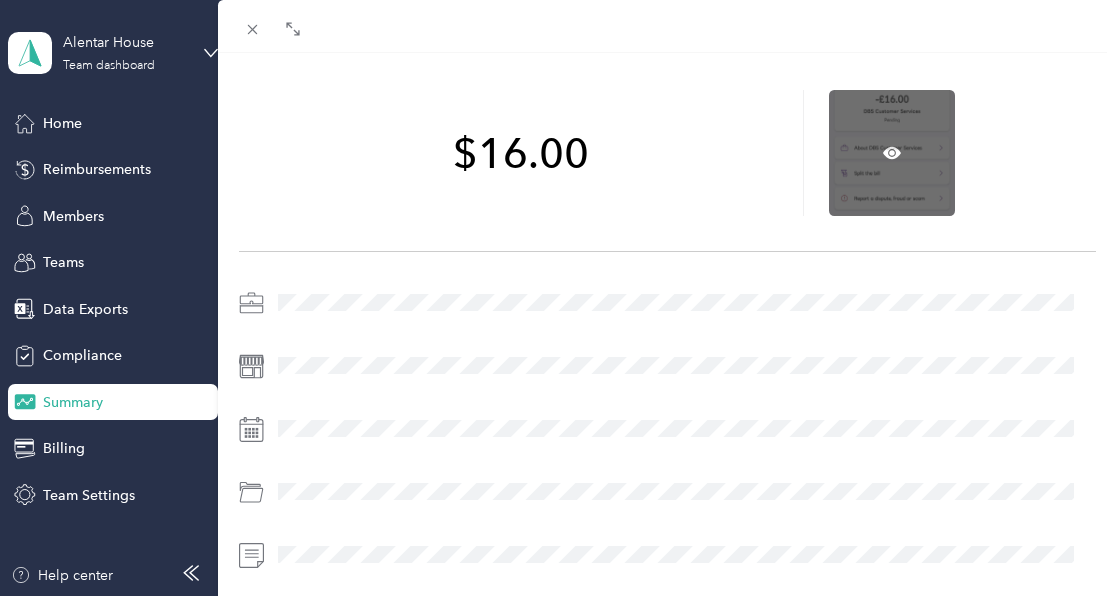 click at bounding box center [892, 153] 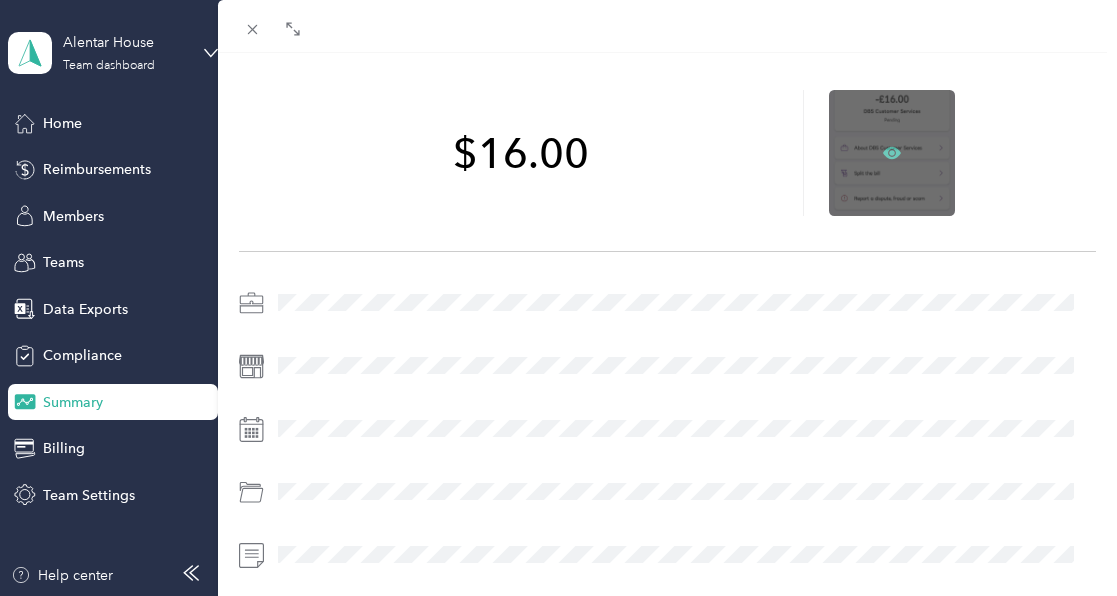 click 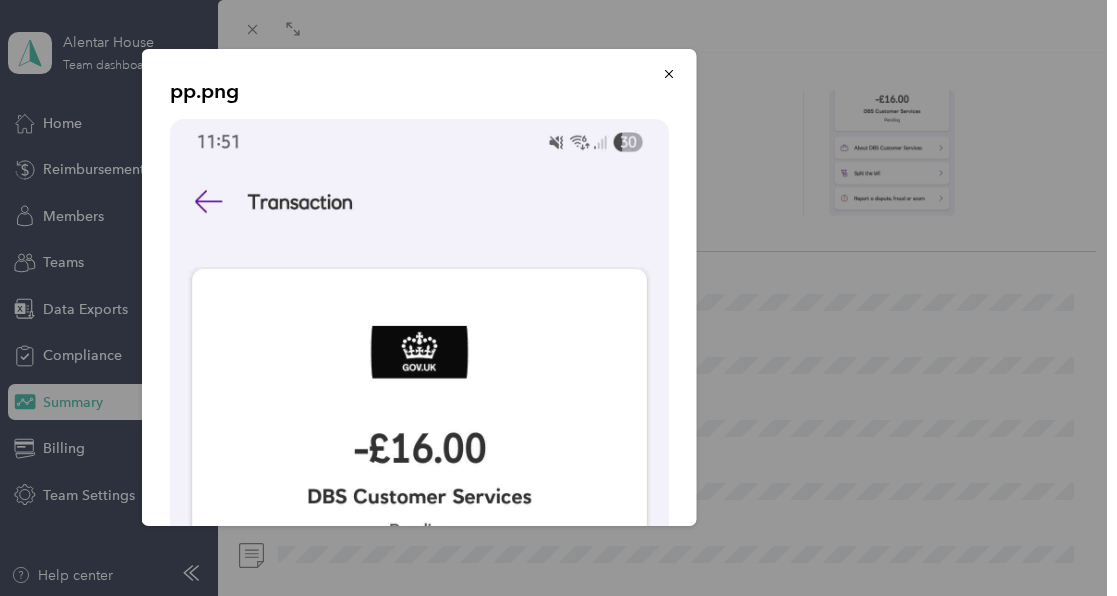 click on "pp.png" at bounding box center (836, 290) 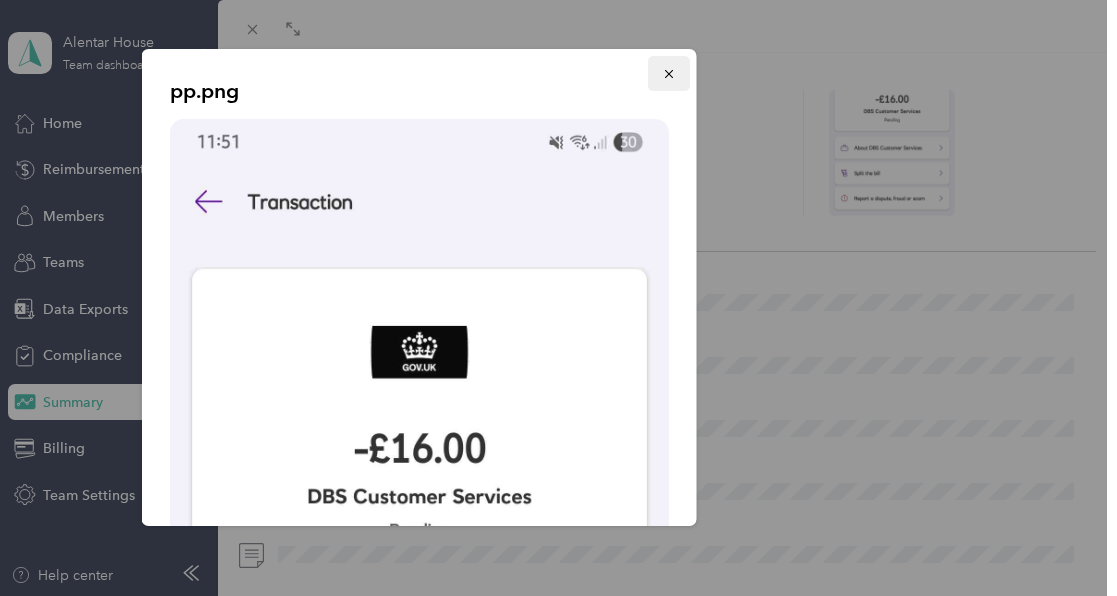 click 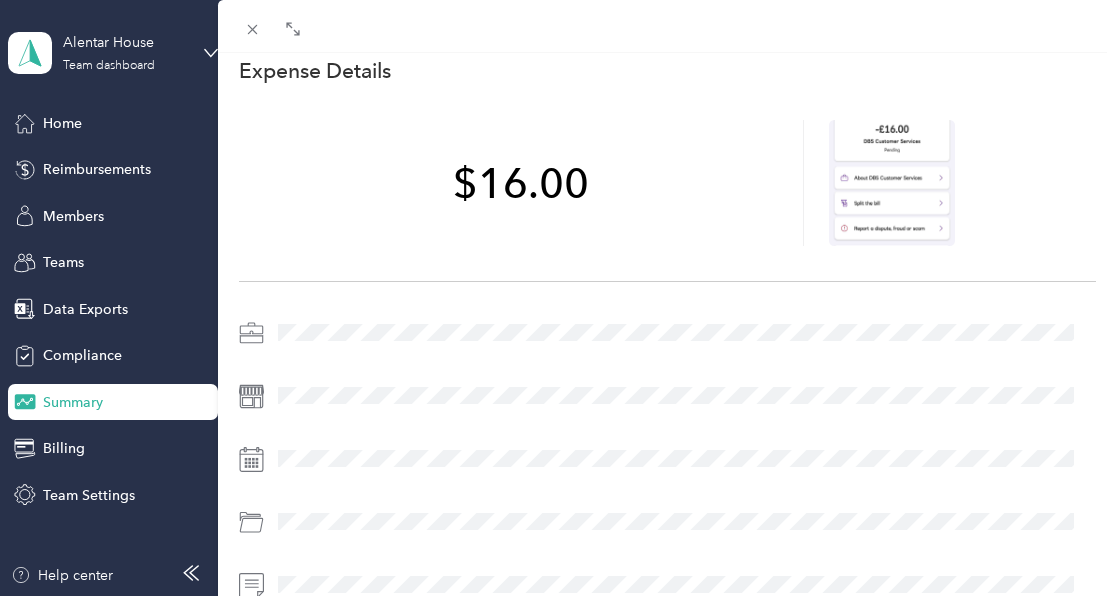 scroll, scrollTop: 0, scrollLeft: 0, axis: both 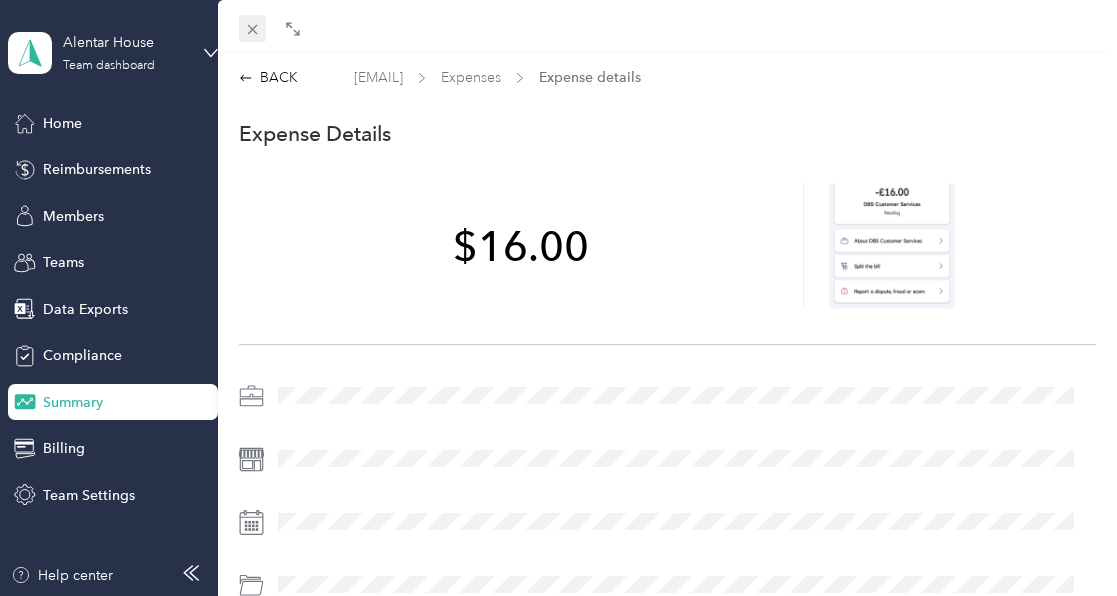 click 